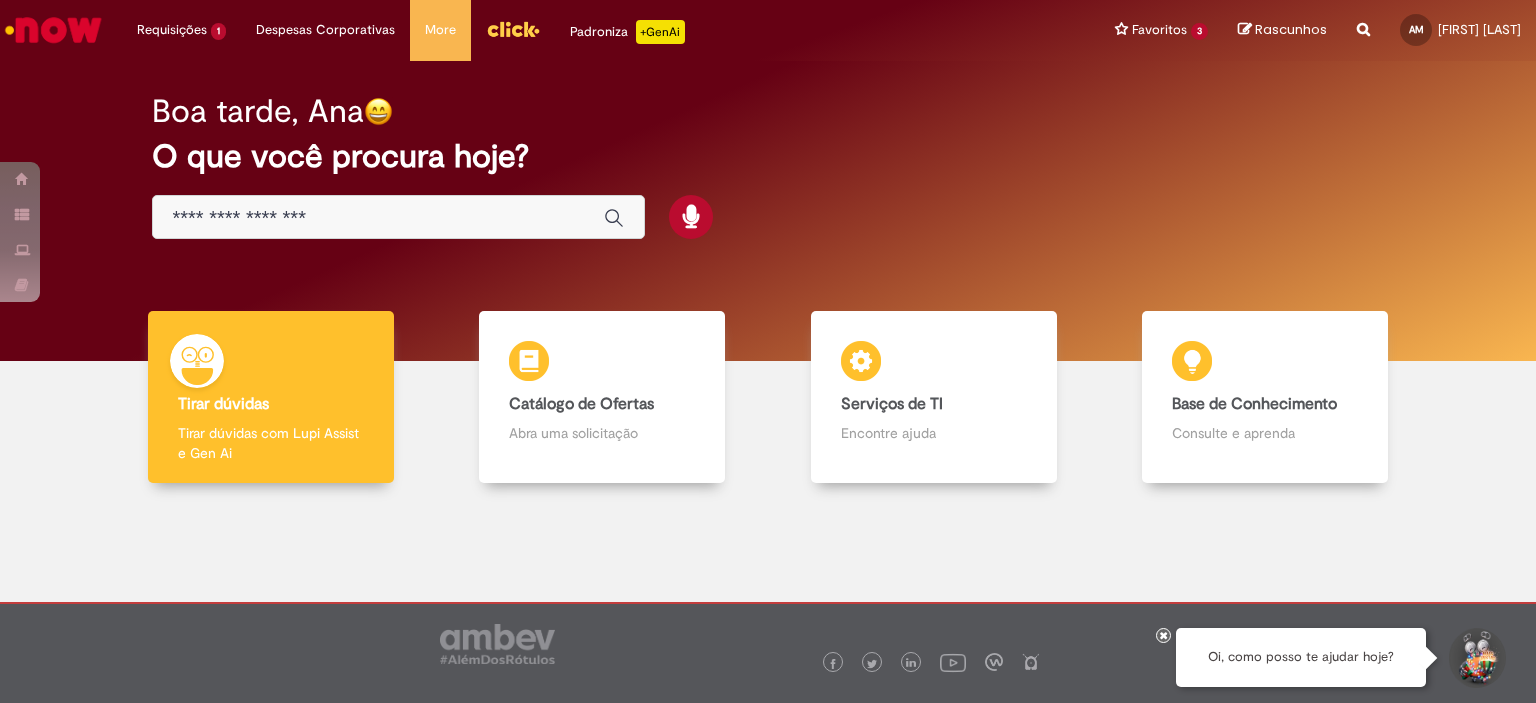 scroll, scrollTop: 0, scrollLeft: 0, axis: both 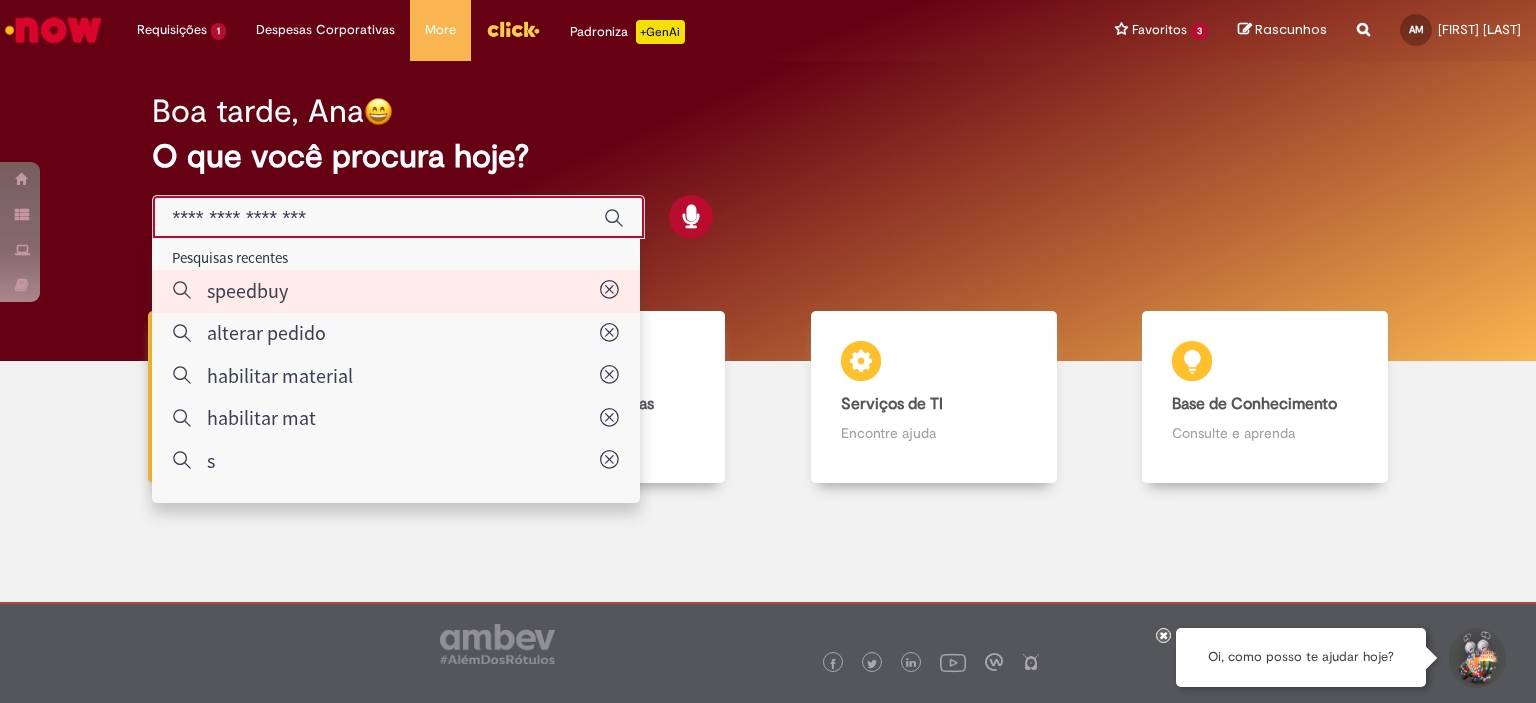 type on "********" 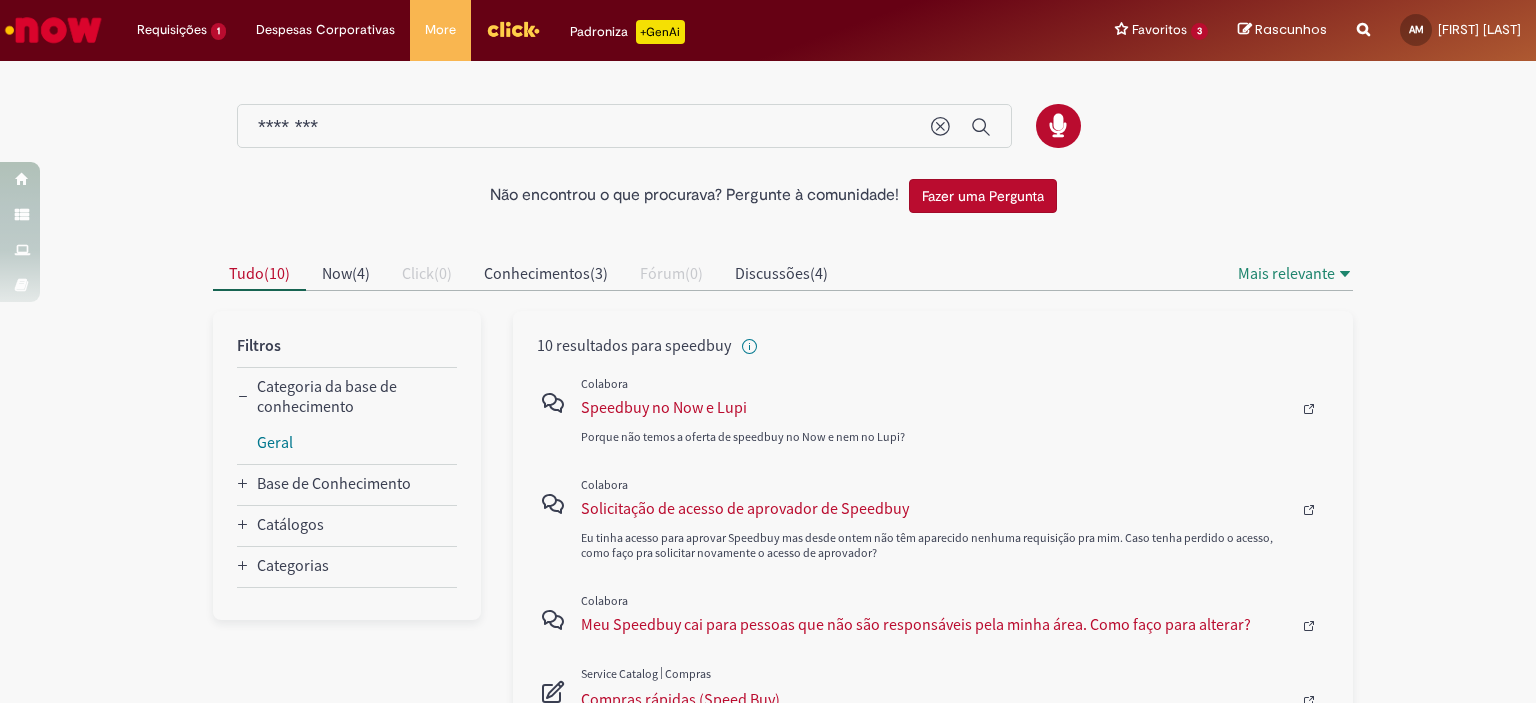 scroll, scrollTop: 100, scrollLeft: 0, axis: vertical 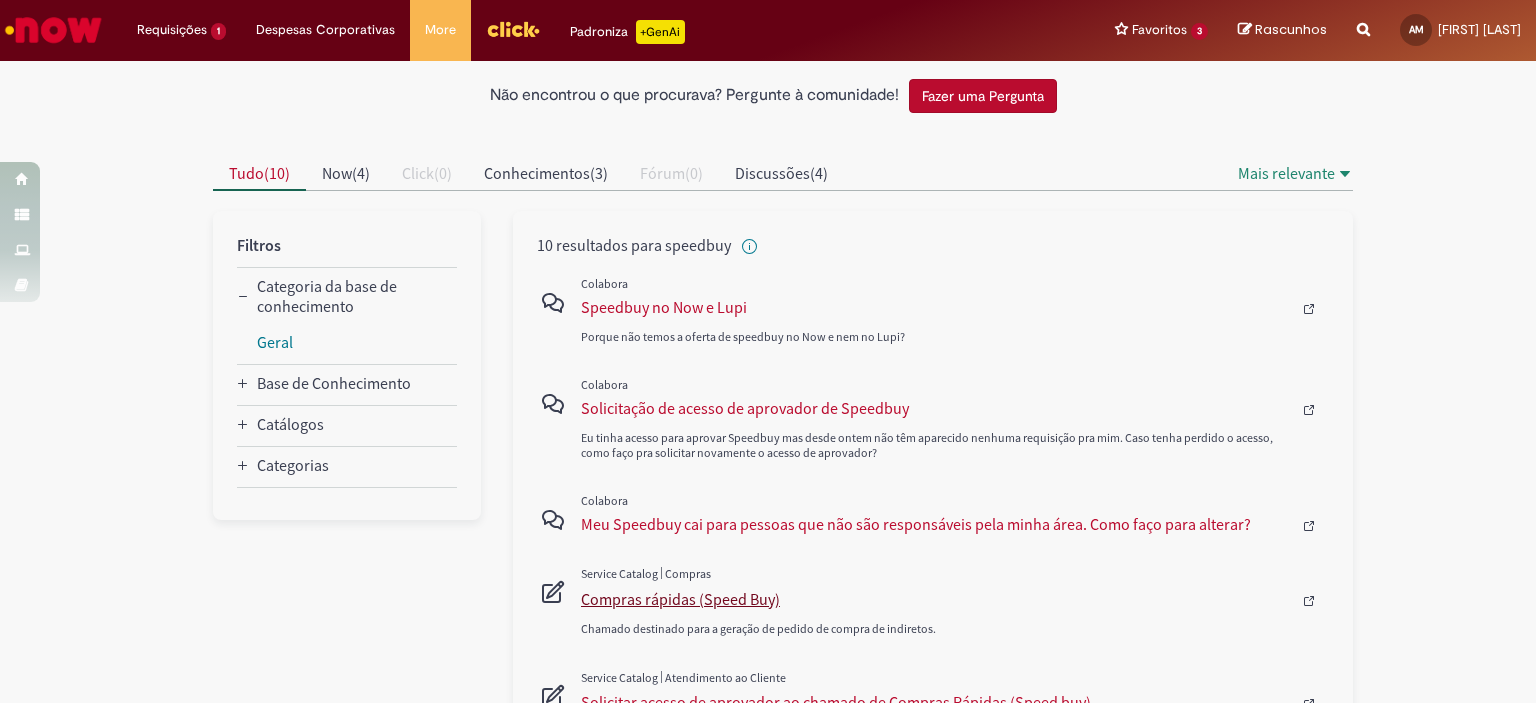 click on "Compras rápidas (Speed Buy)" at bounding box center [936, 599] 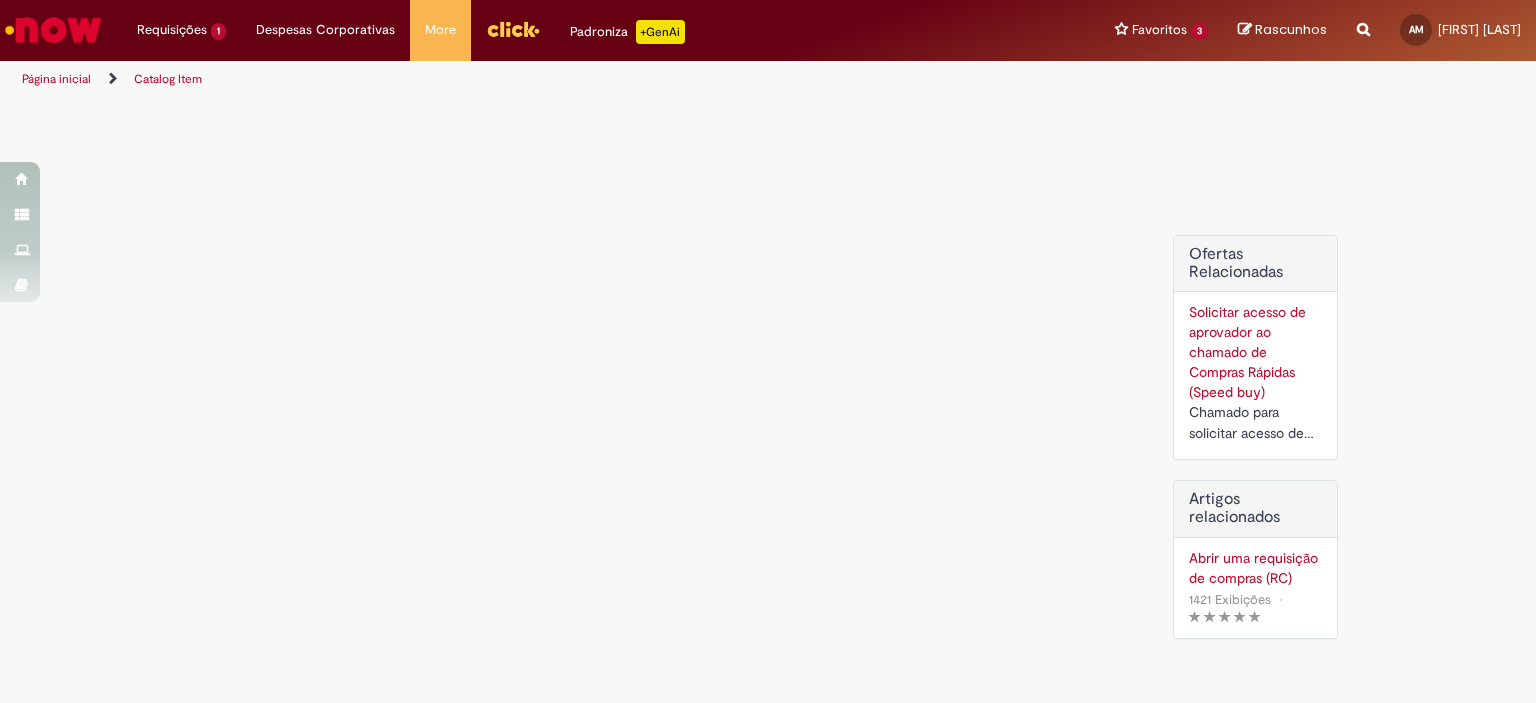 scroll, scrollTop: 0, scrollLeft: 0, axis: both 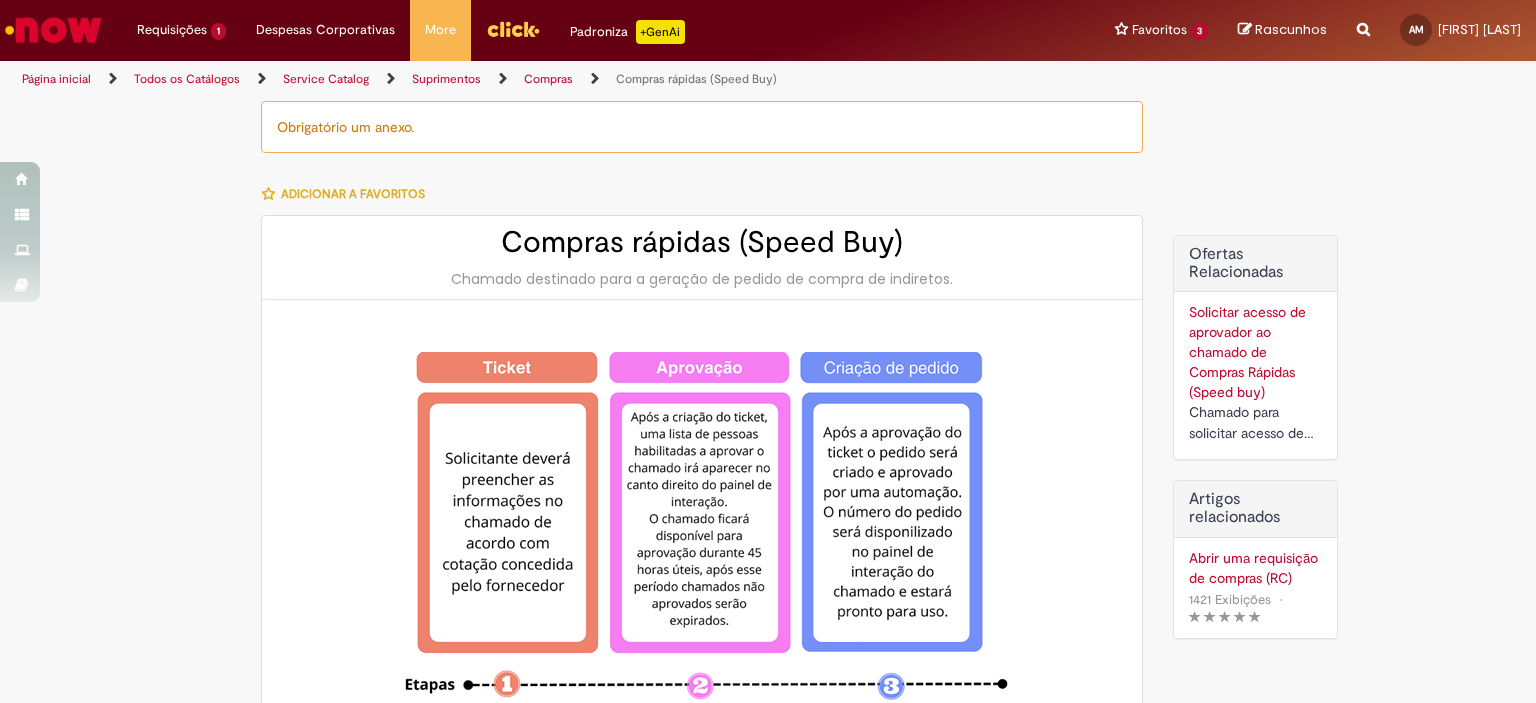 type on "********" 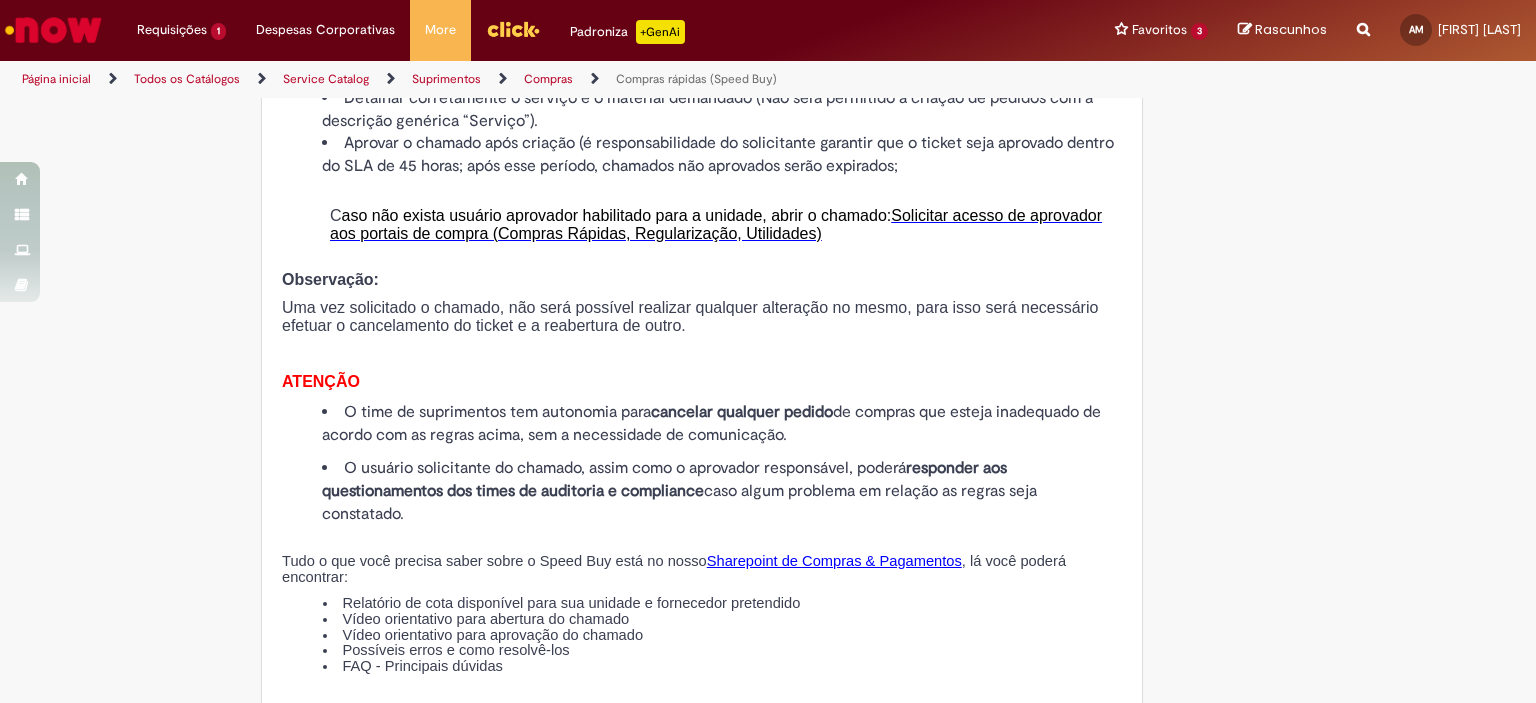 scroll, scrollTop: 2400, scrollLeft: 0, axis: vertical 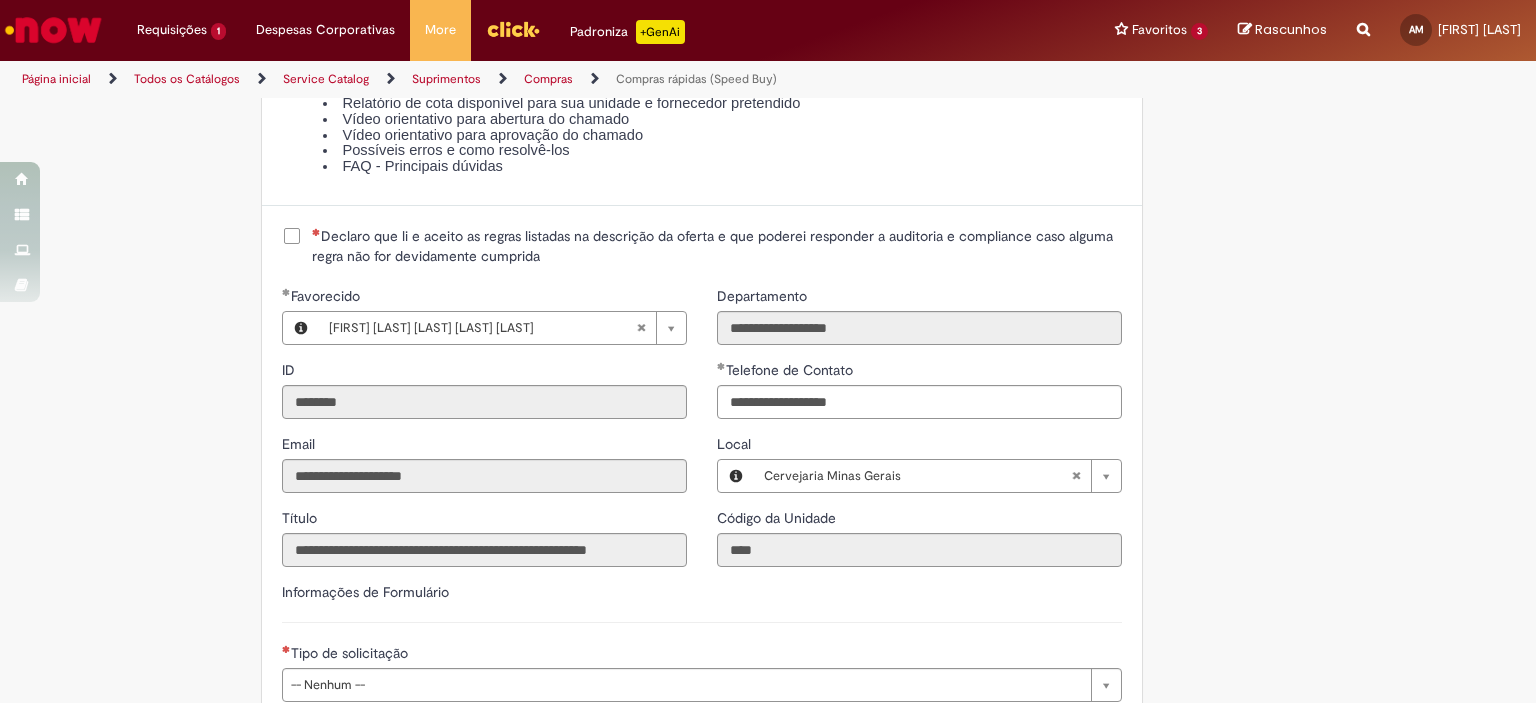 click on "Declaro que li e aceito as regras listadas na descrição da oferta e que poderei responder a auditoria e compliance caso alguma regra não for devidamente cumprida" at bounding box center [717, 246] 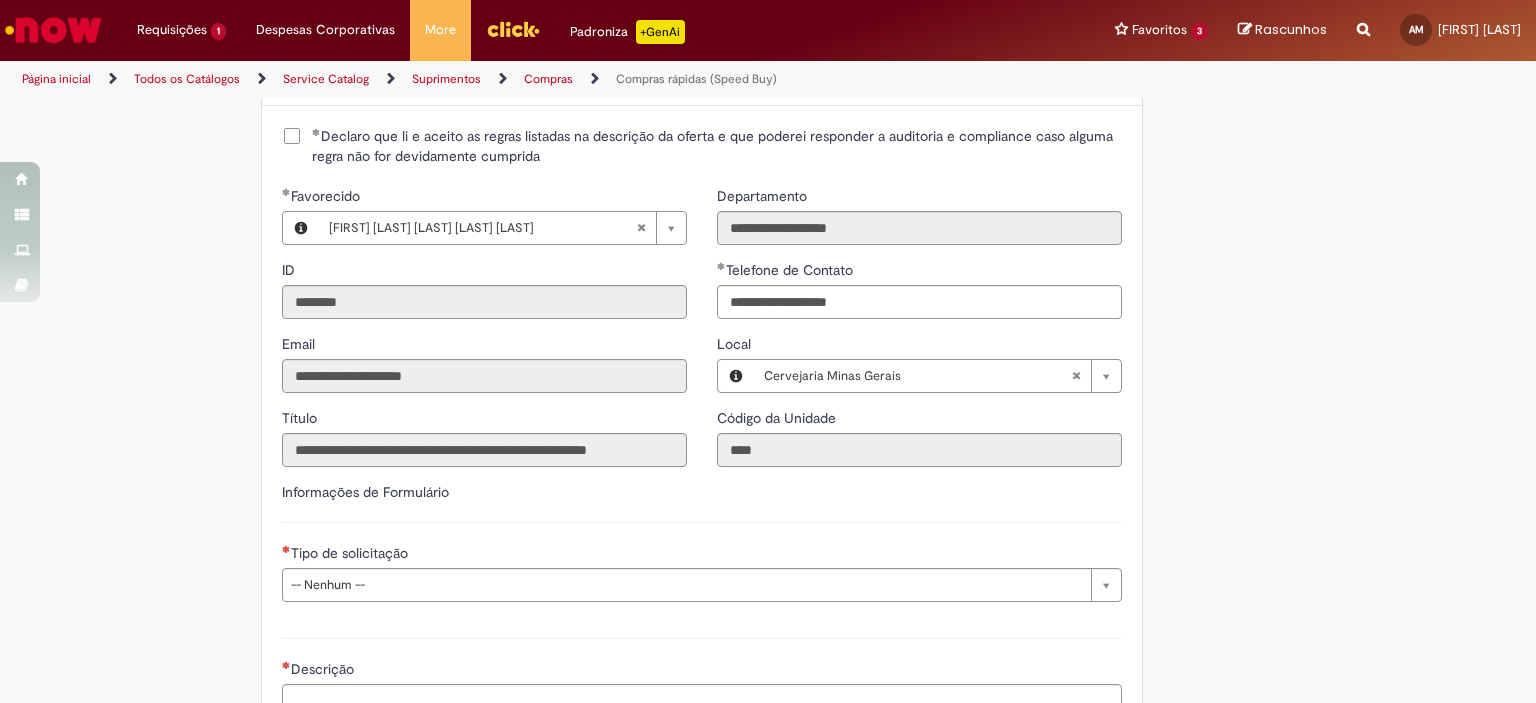 scroll, scrollTop: 2700, scrollLeft: 0, axis: vertical 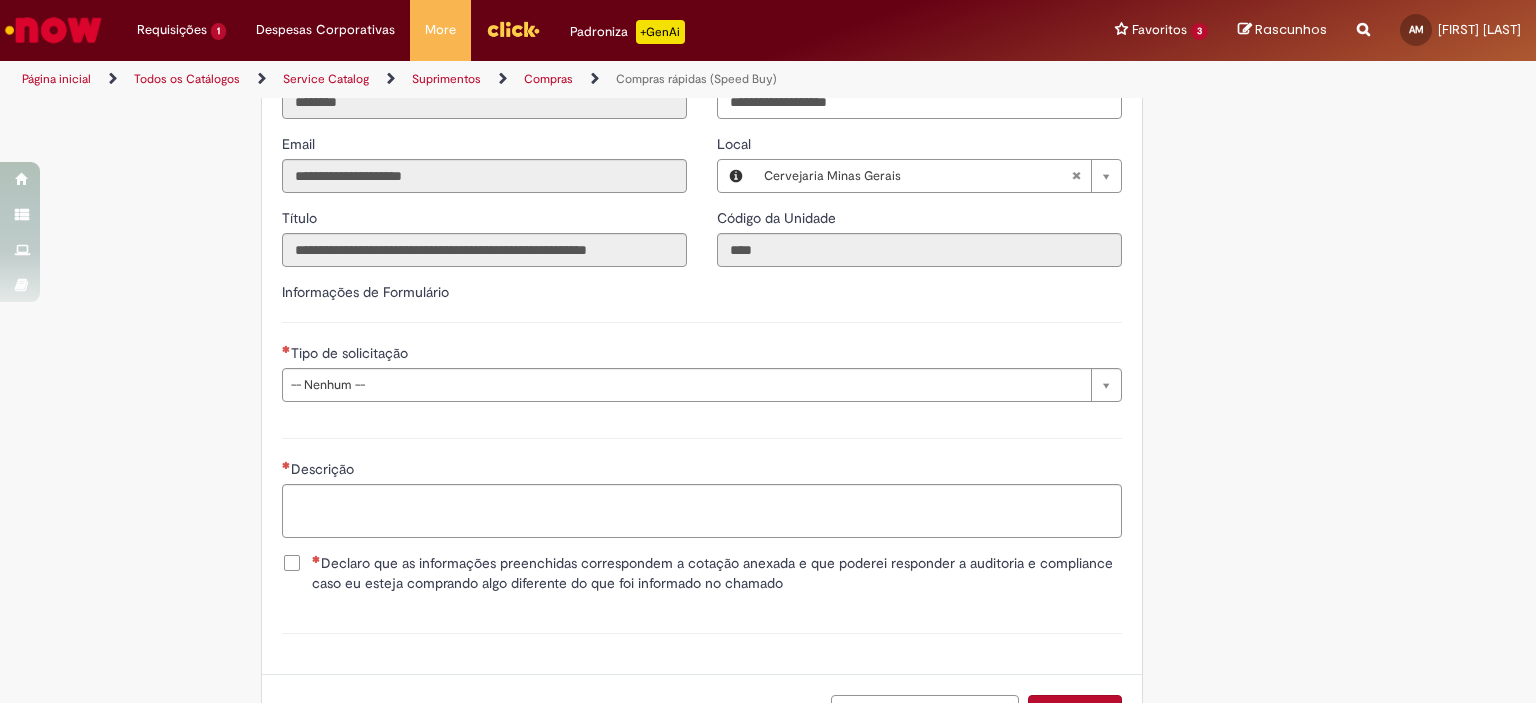 click on "Tipo de solicitação" at bounding box center [702, 355] 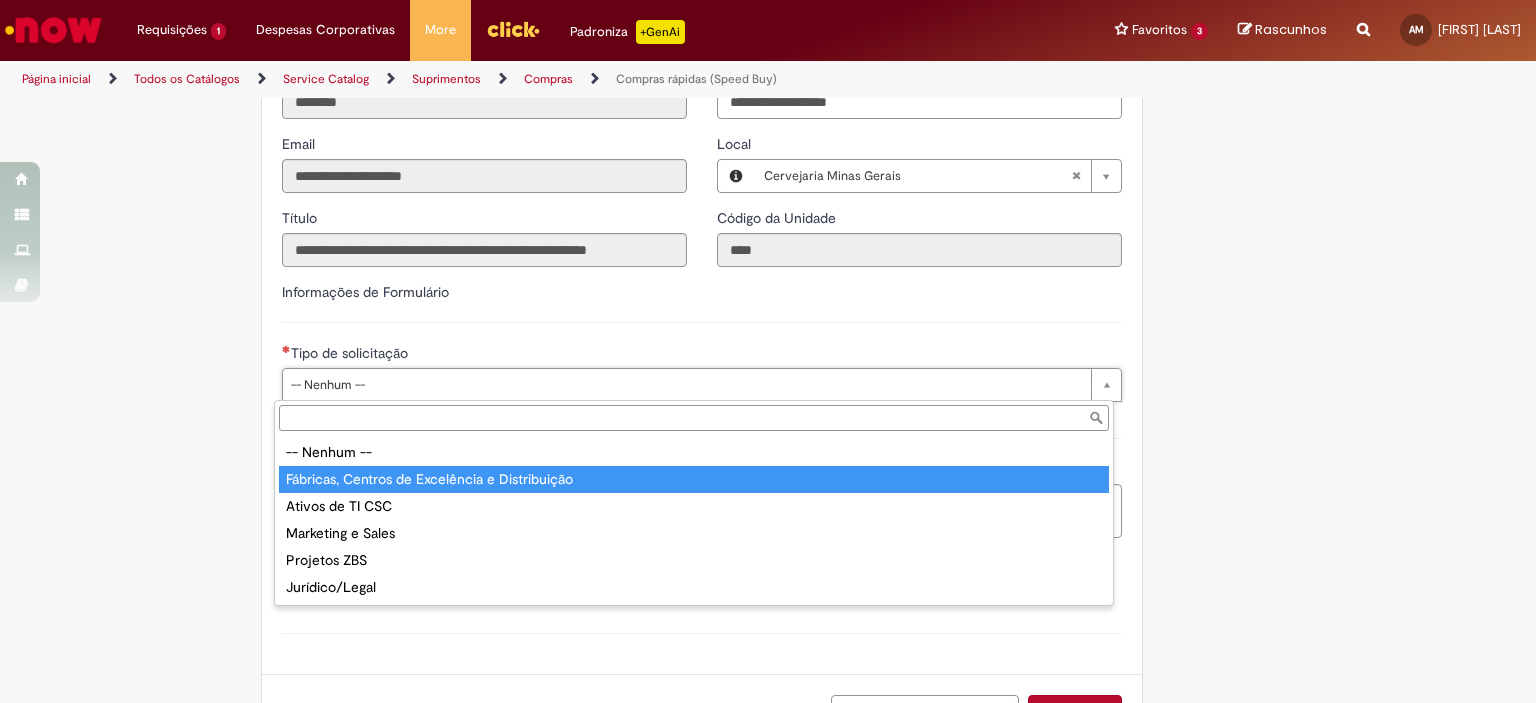 type on "**********" 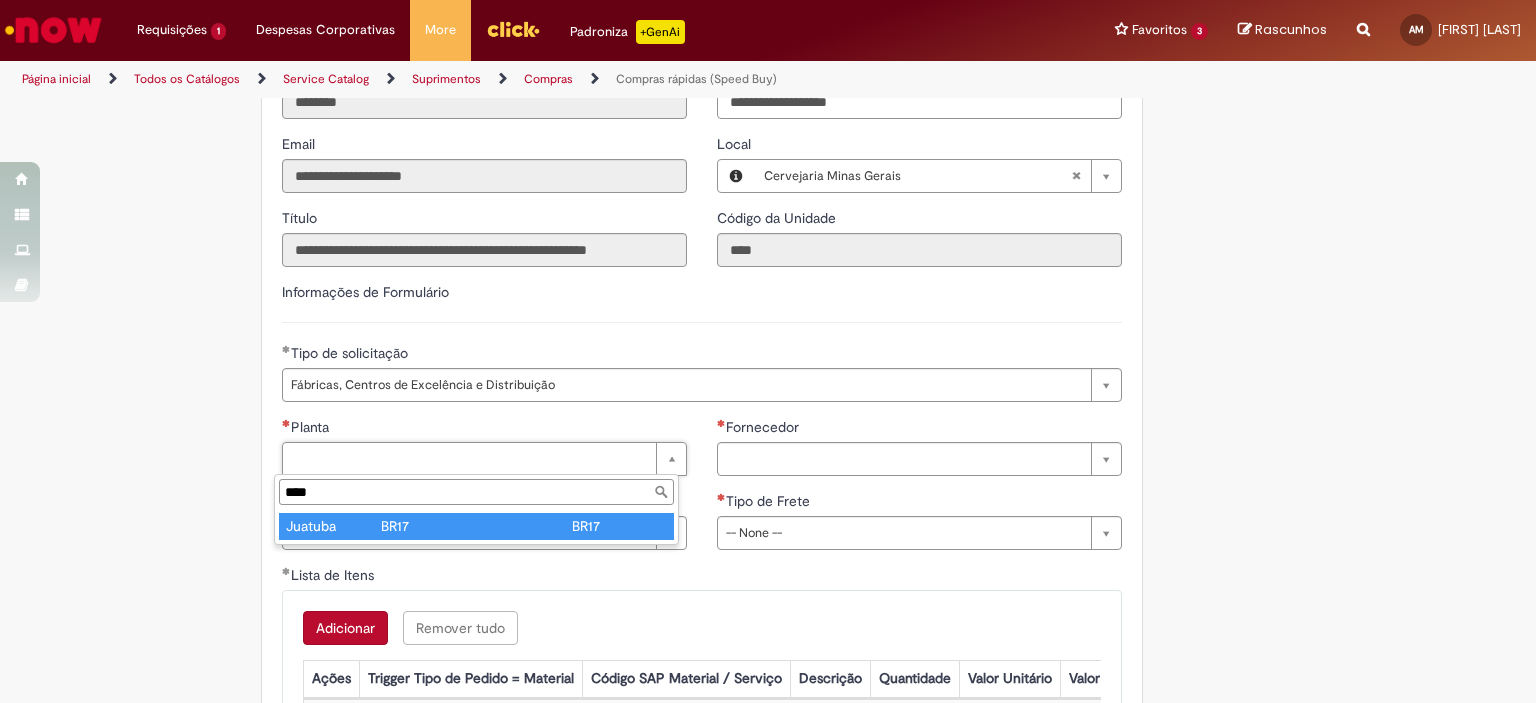 type on "****" 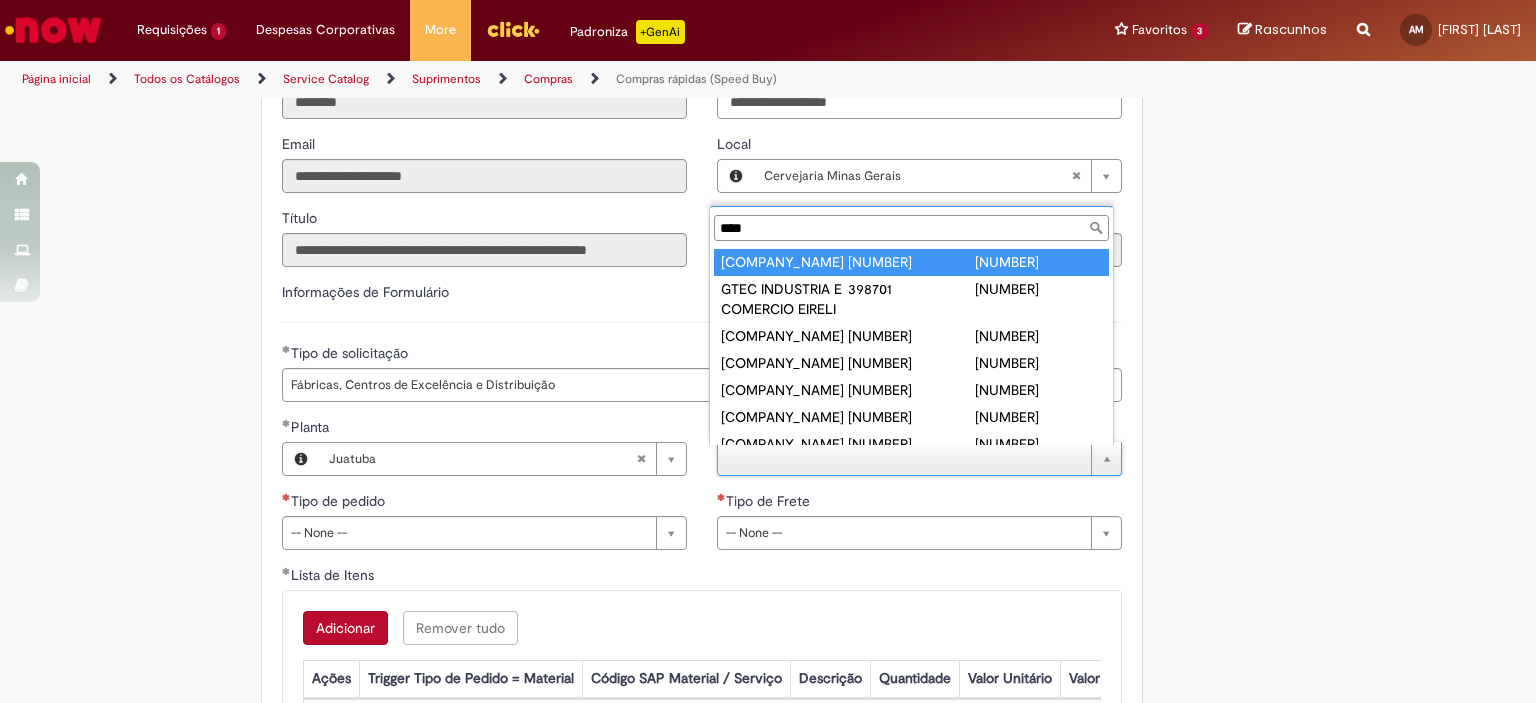 type on "****" 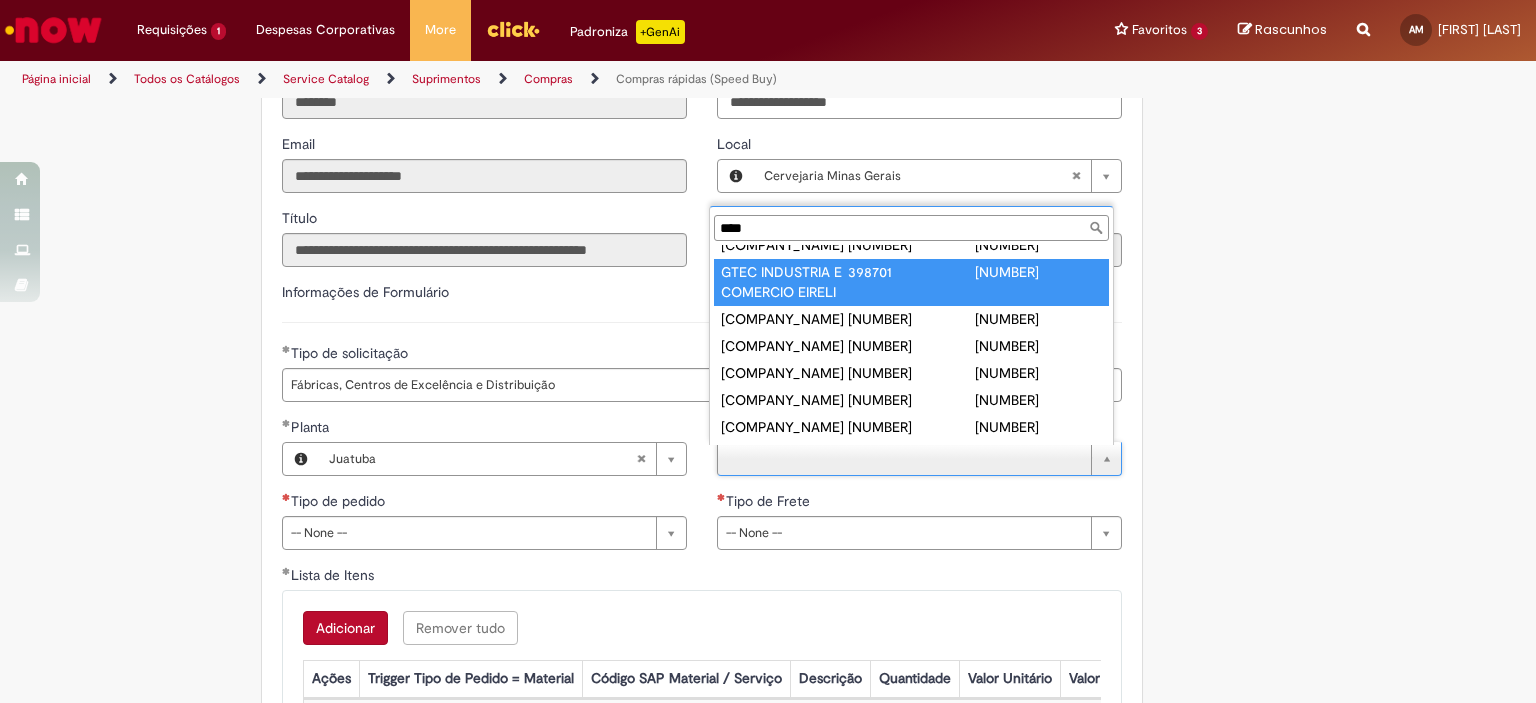 type on "**********" 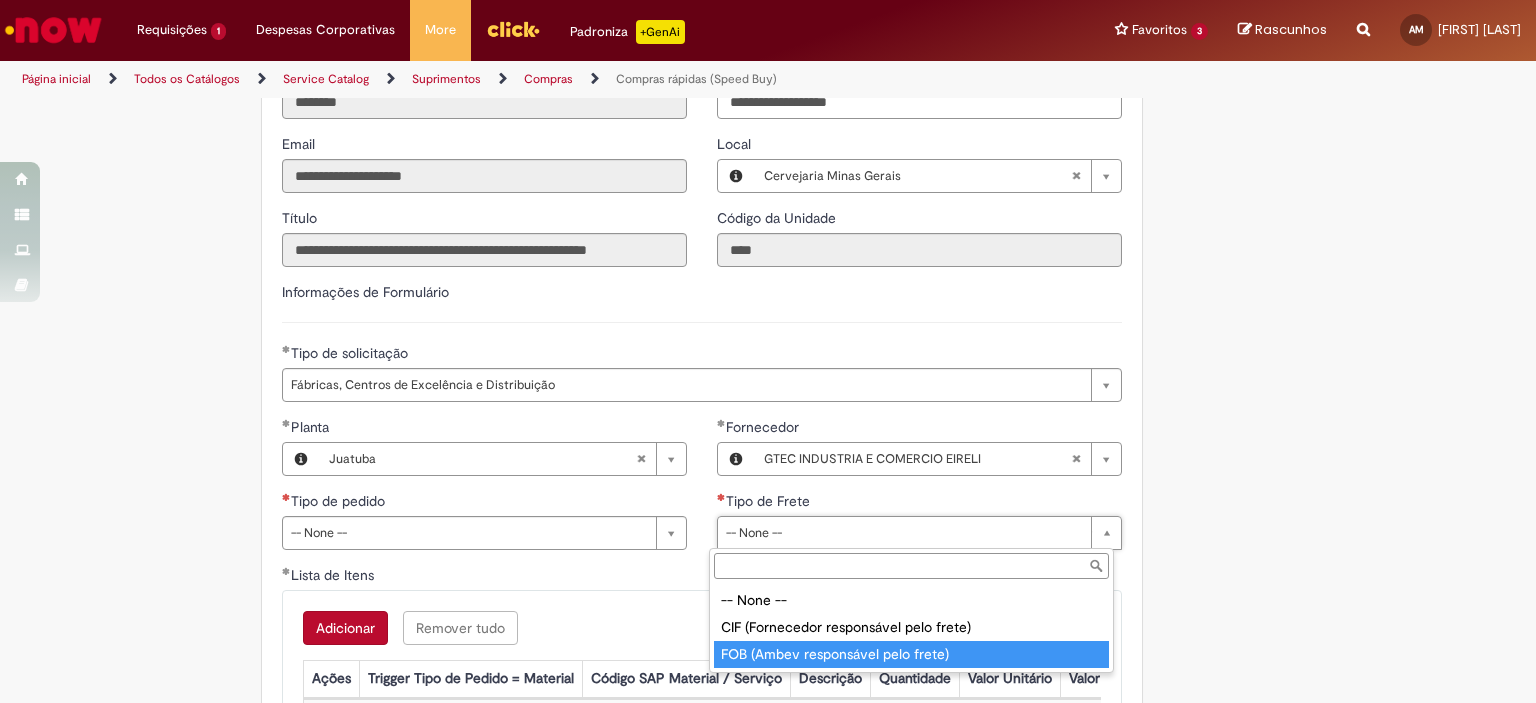 type on "**********" 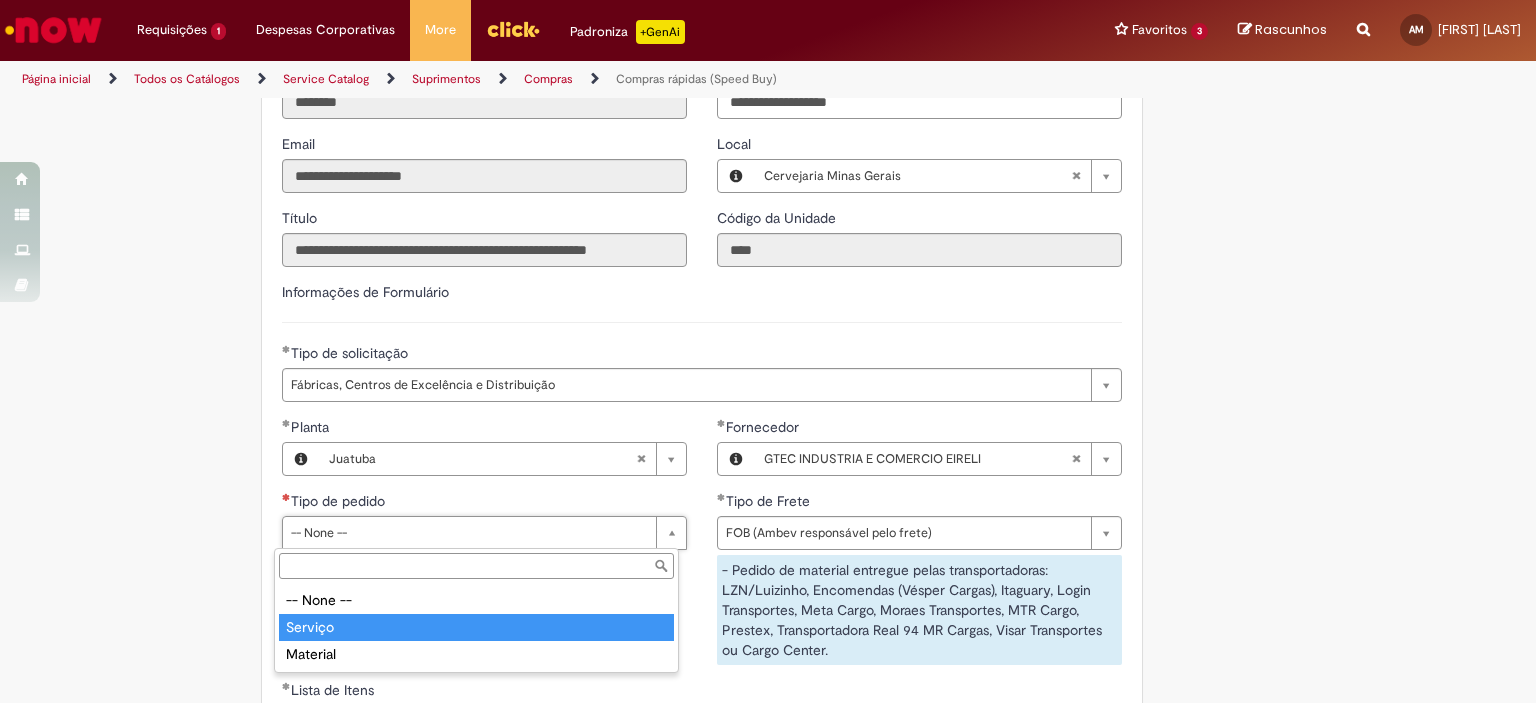 type on "*******" 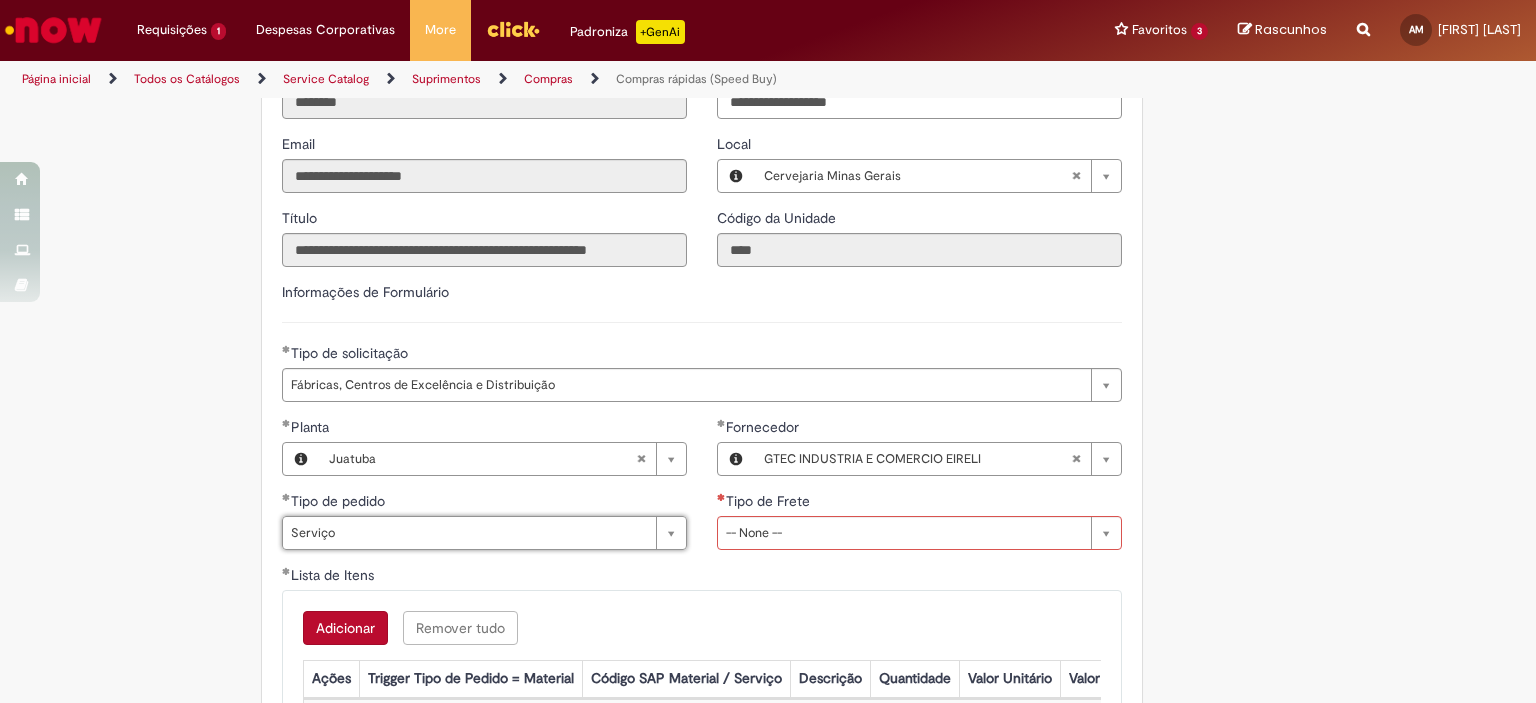 scroll, scrollTop: 3100, scrollLeft: 0, axis: vertical 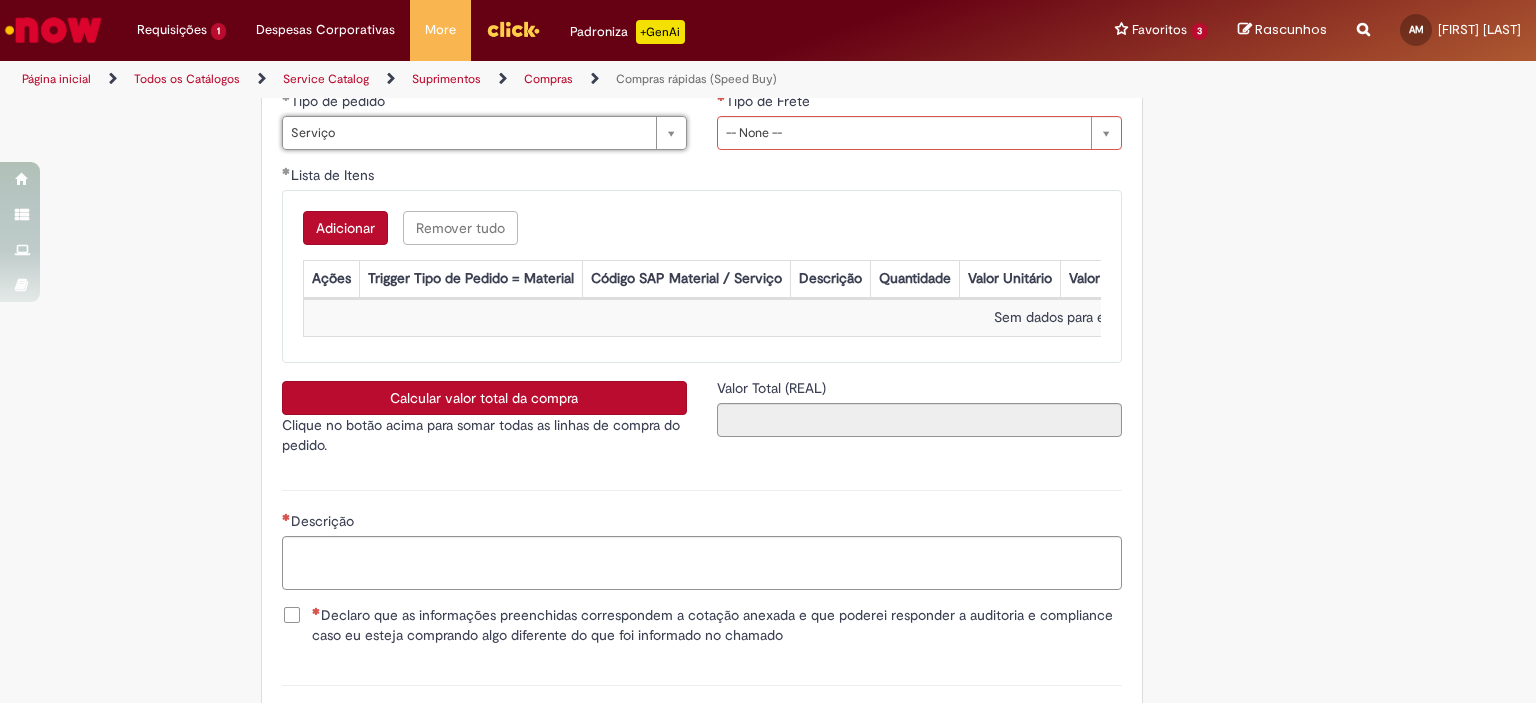 click on "Adicionar" at bounding box center [345, 228] 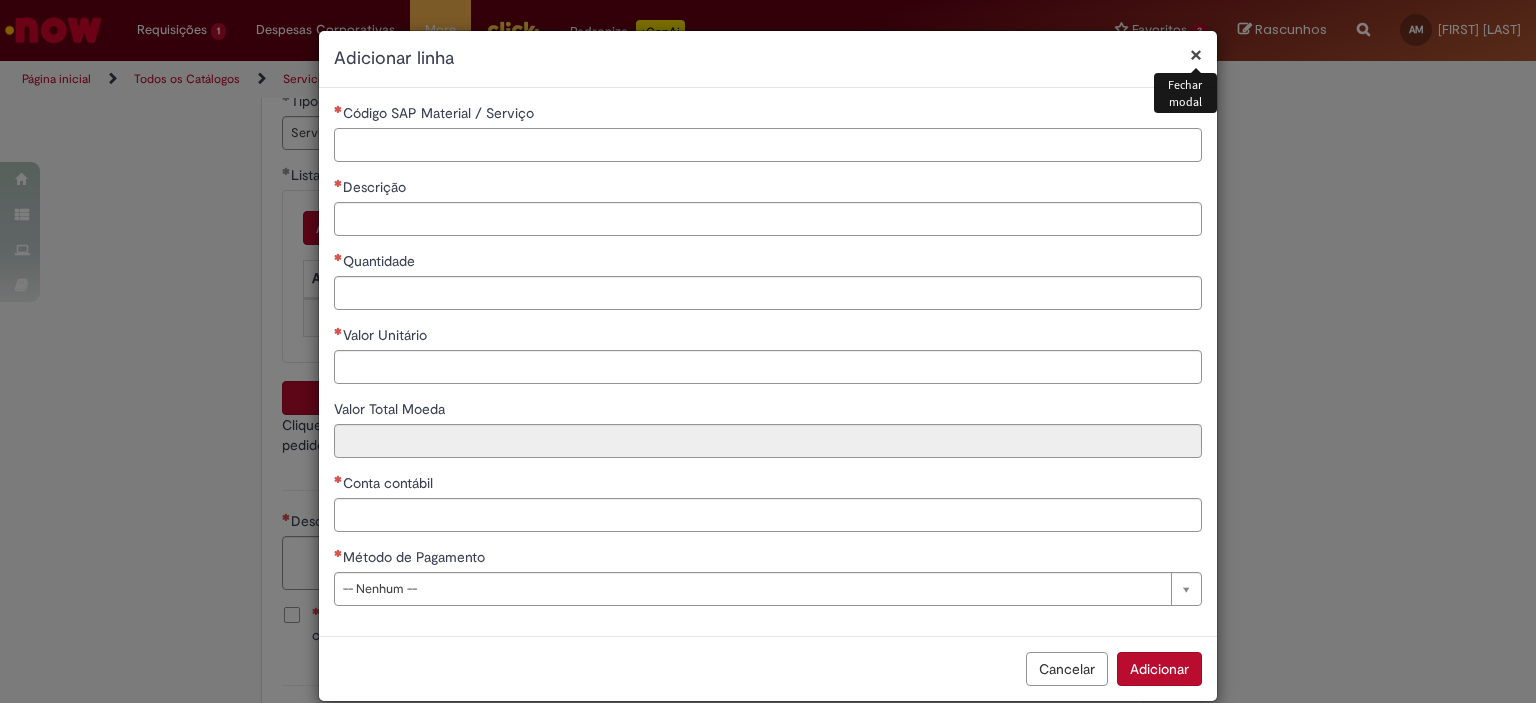 click on "Código SAP Material / Serviço" at bounding box center (768, 145) 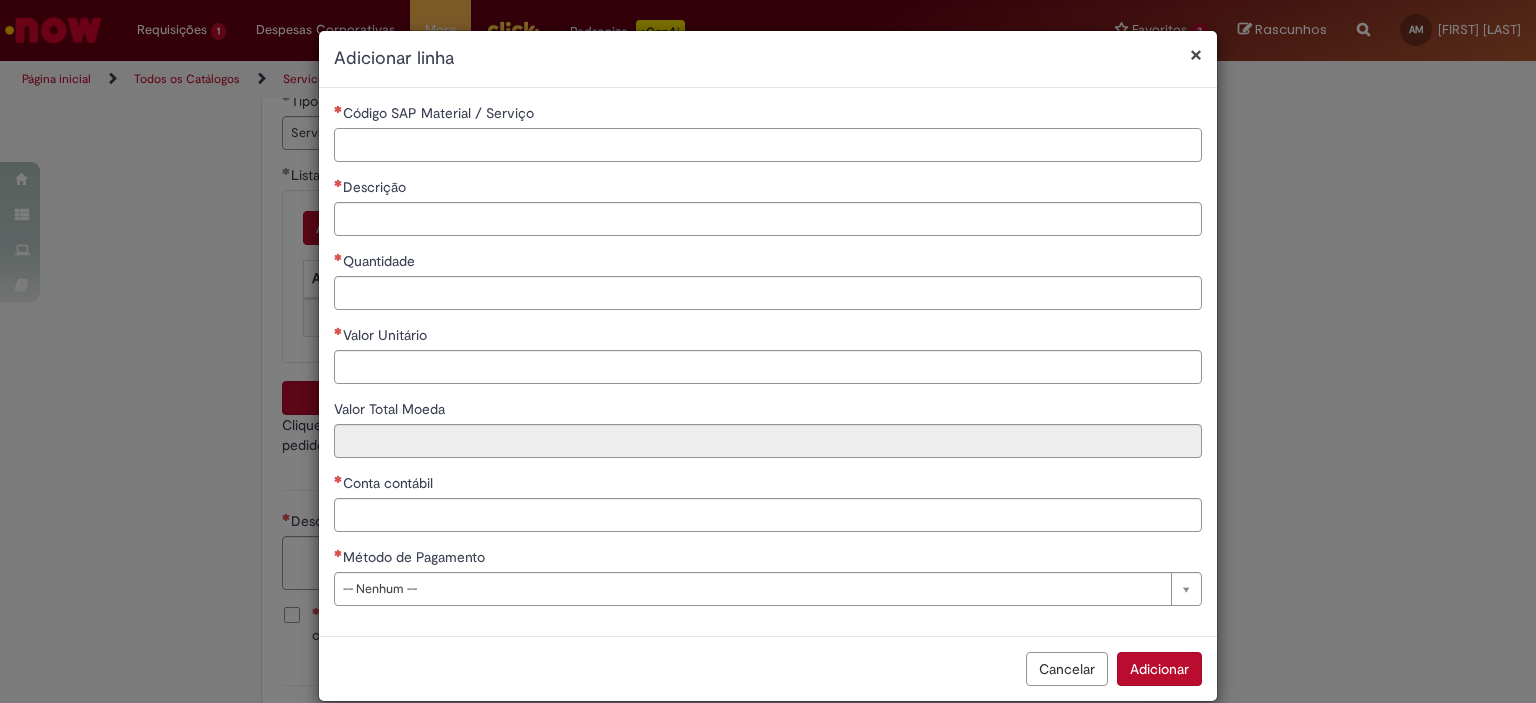 paste on "********" 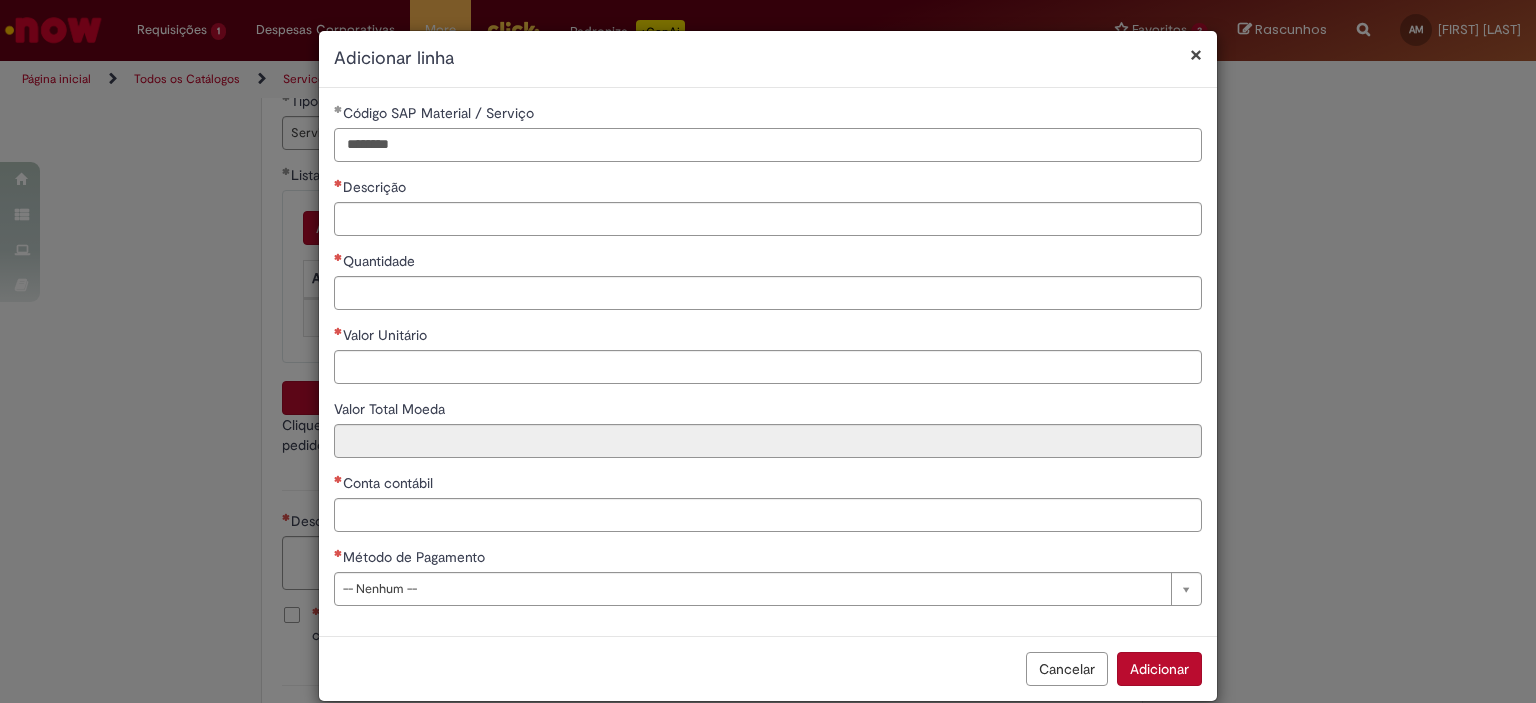 type on "********" 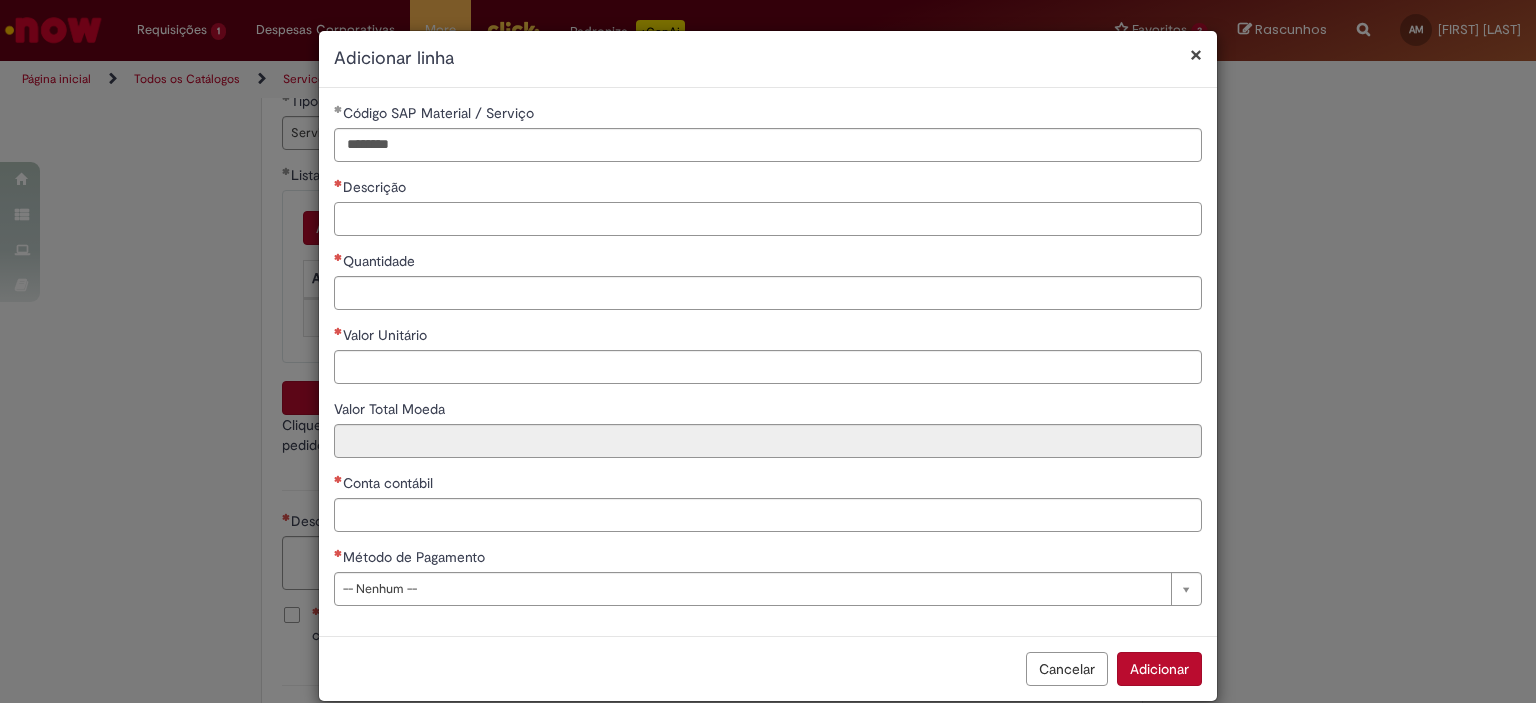 click on "Descrição" at bounding box center [768, 219] 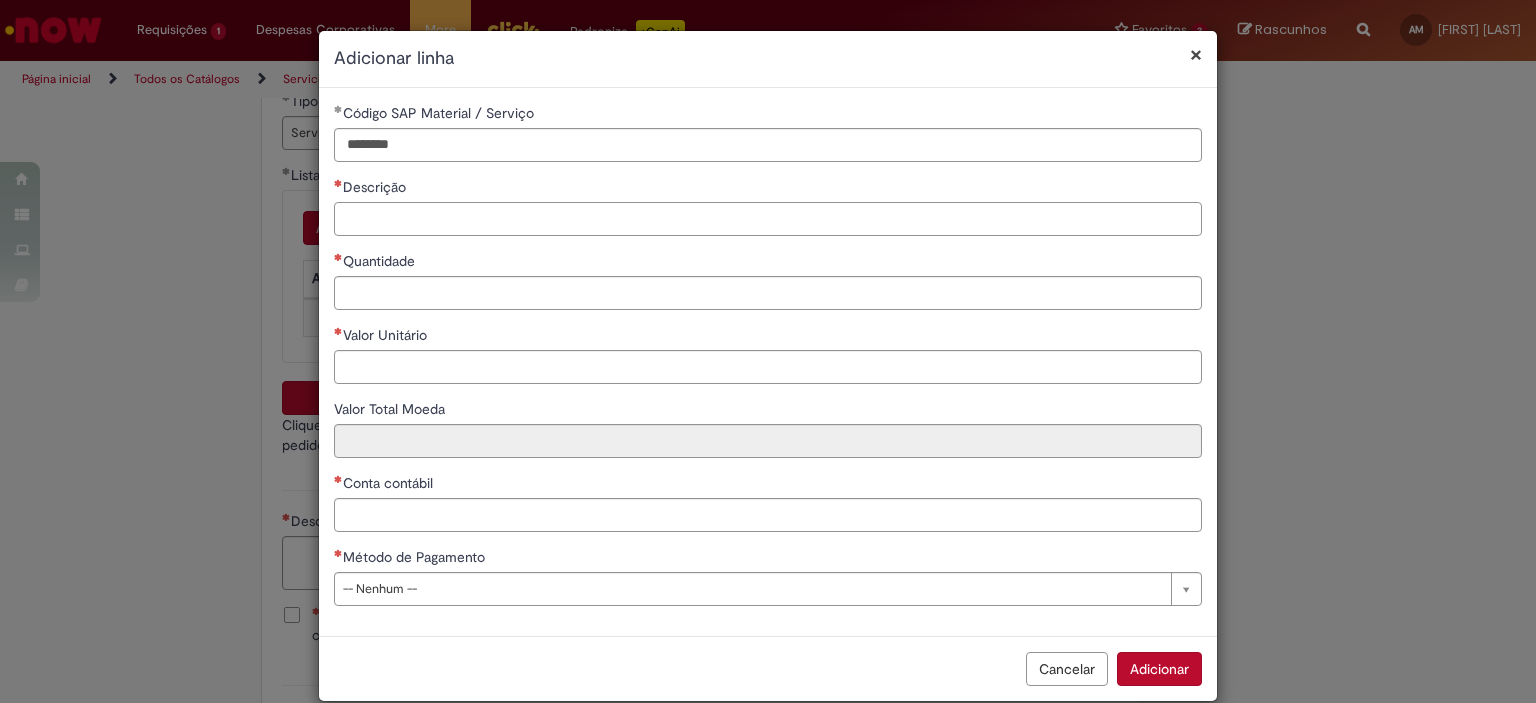 paste on "**********" 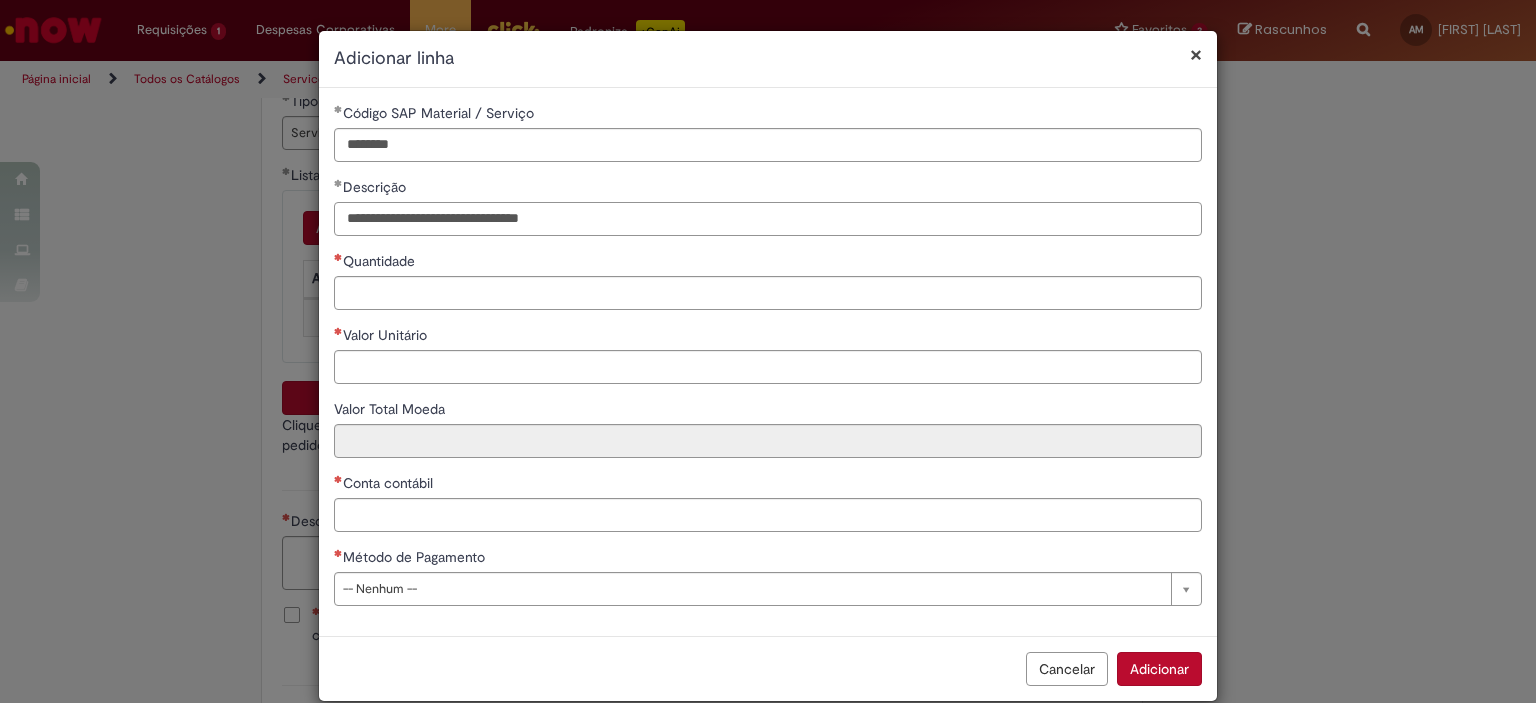 type on "**********" 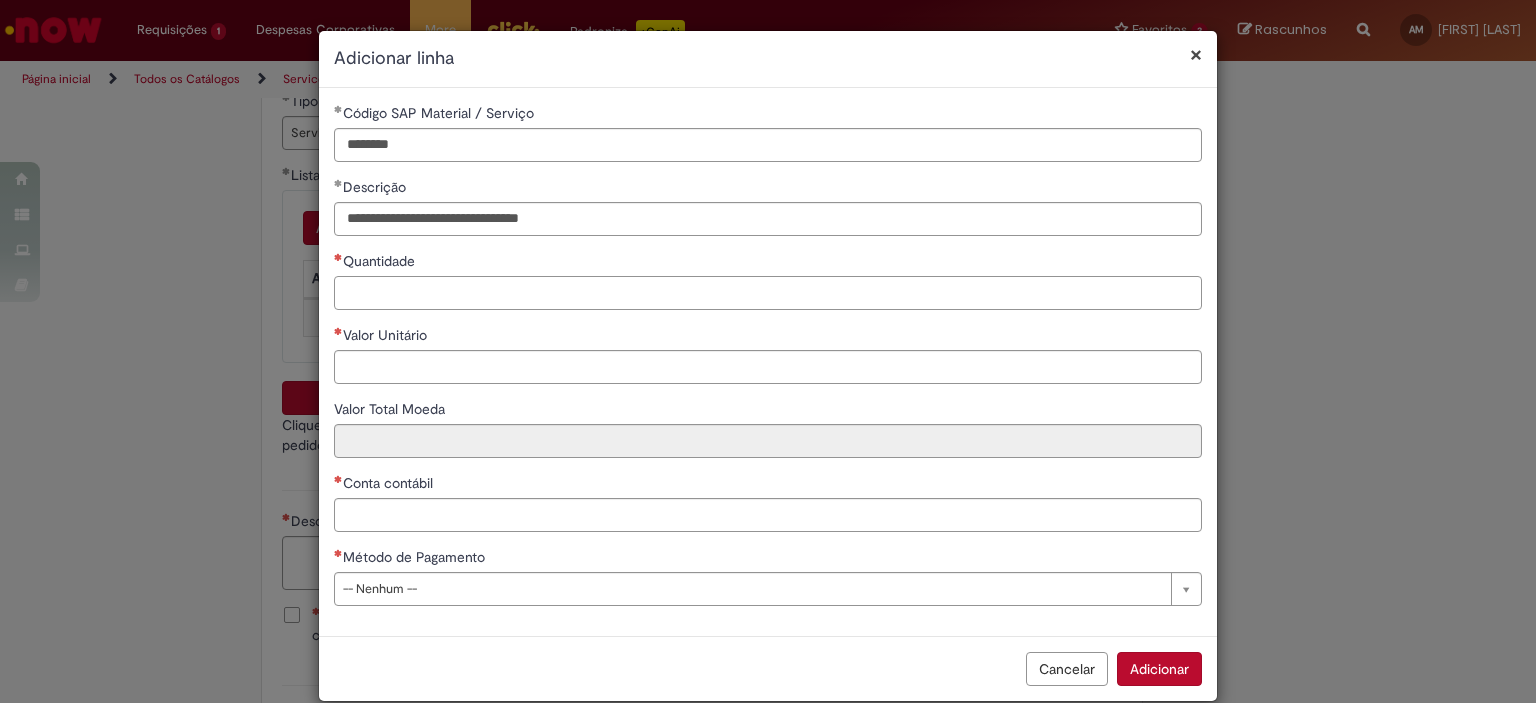 click on "Quantidade" at bounding box center [768, 293] 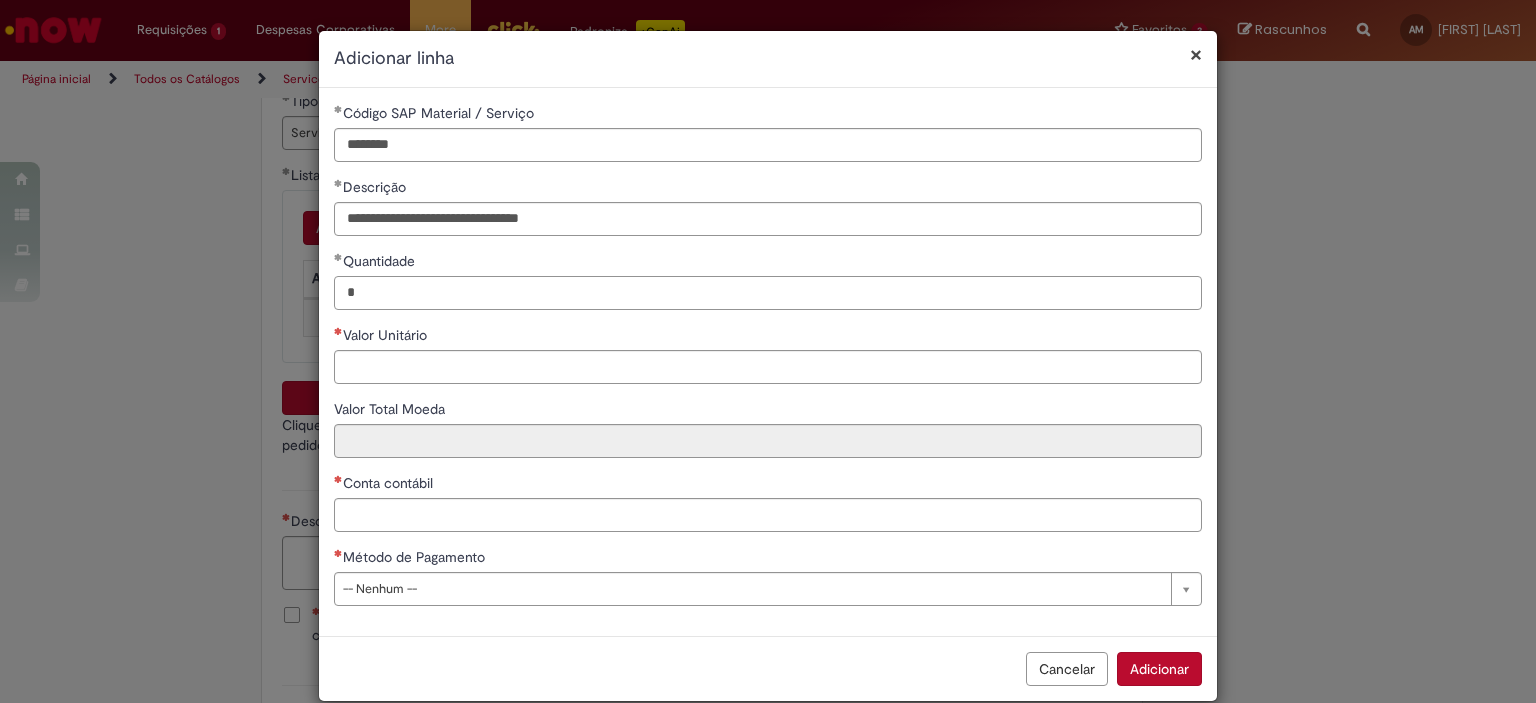 type on "*" 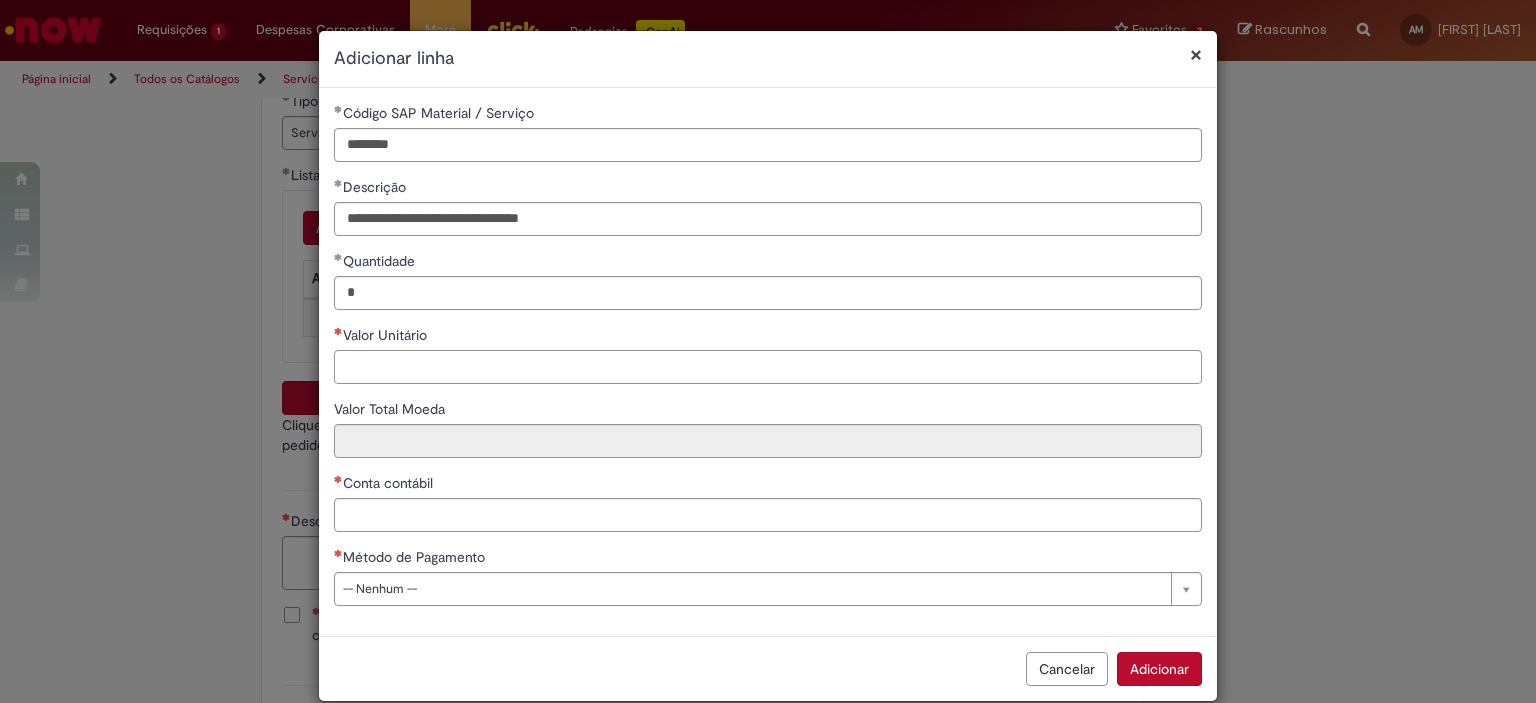 click on "Valor Unitário" at bounding box center (768, 367) 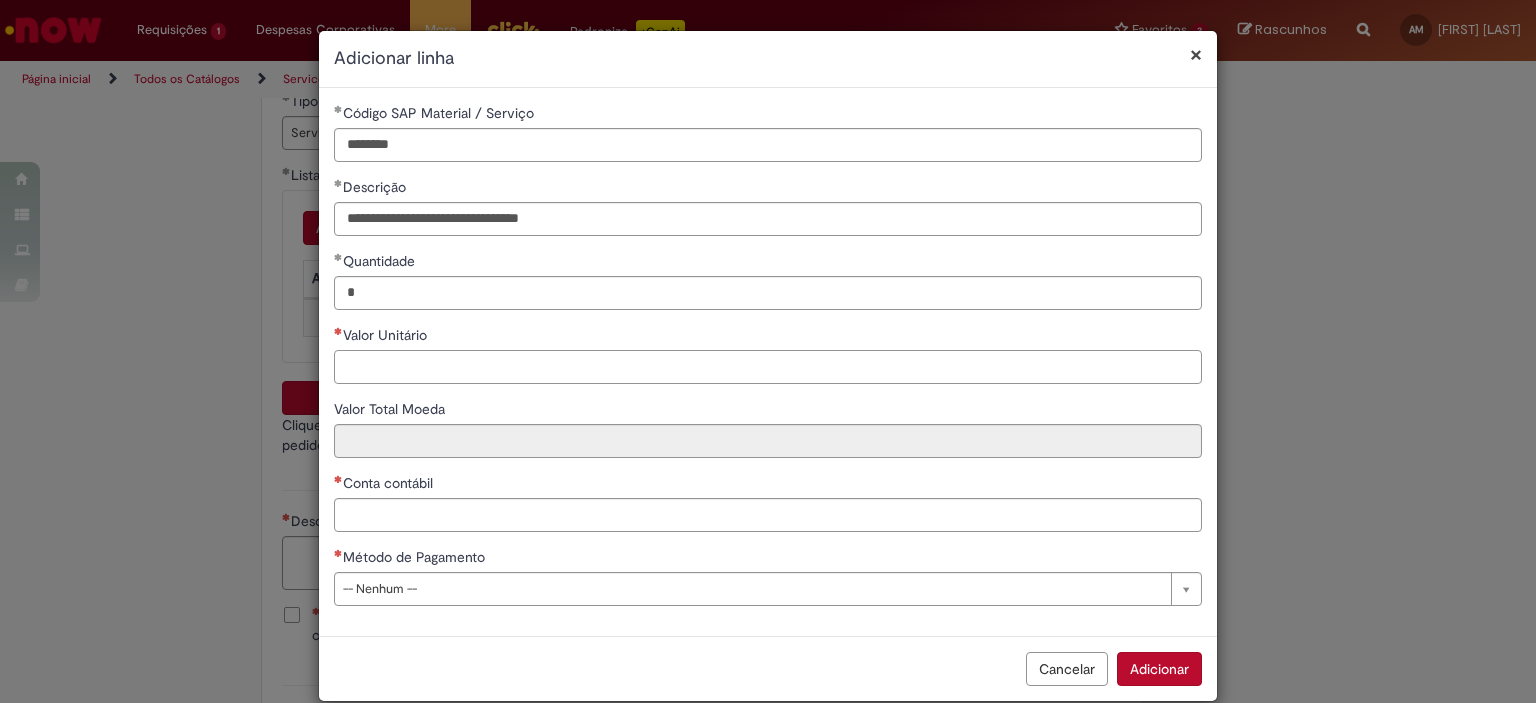 paste on "******" 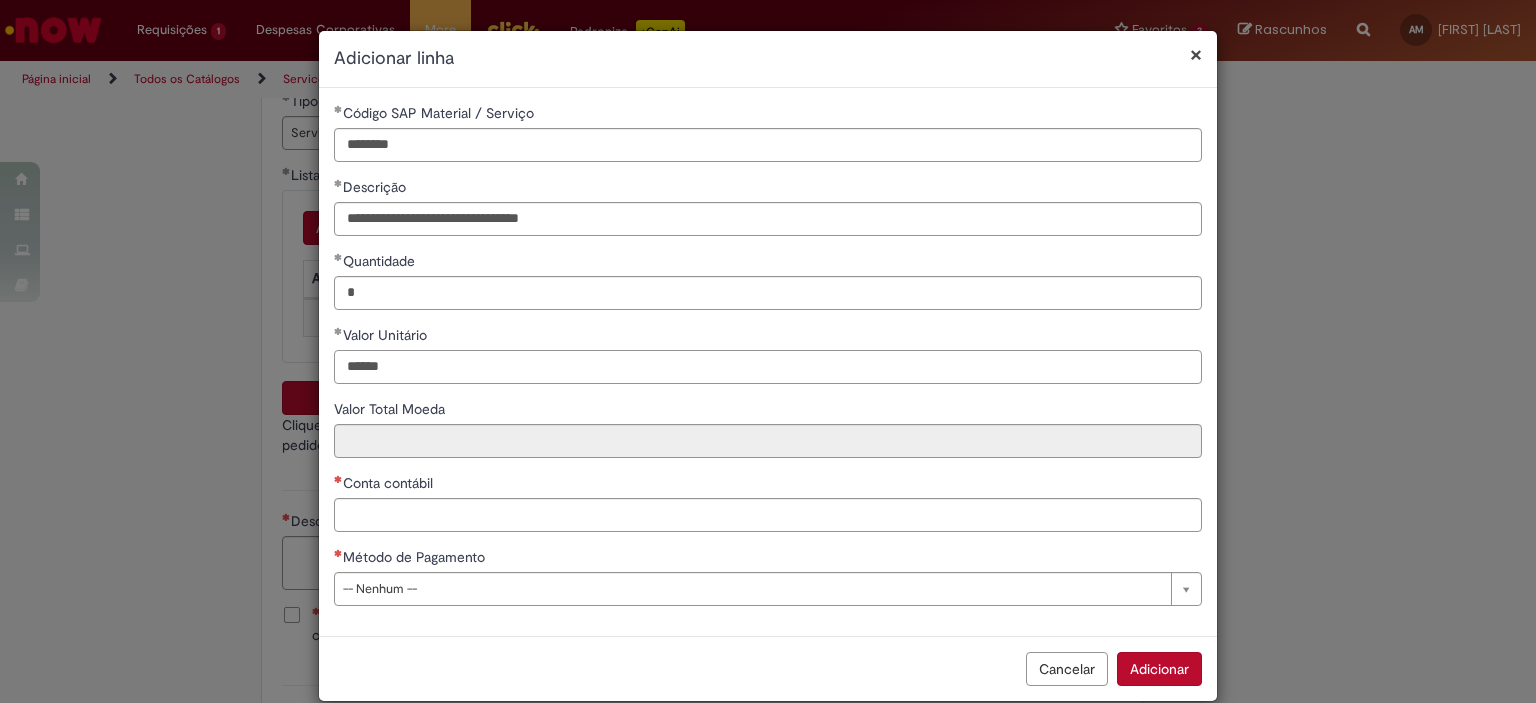 type on "******" 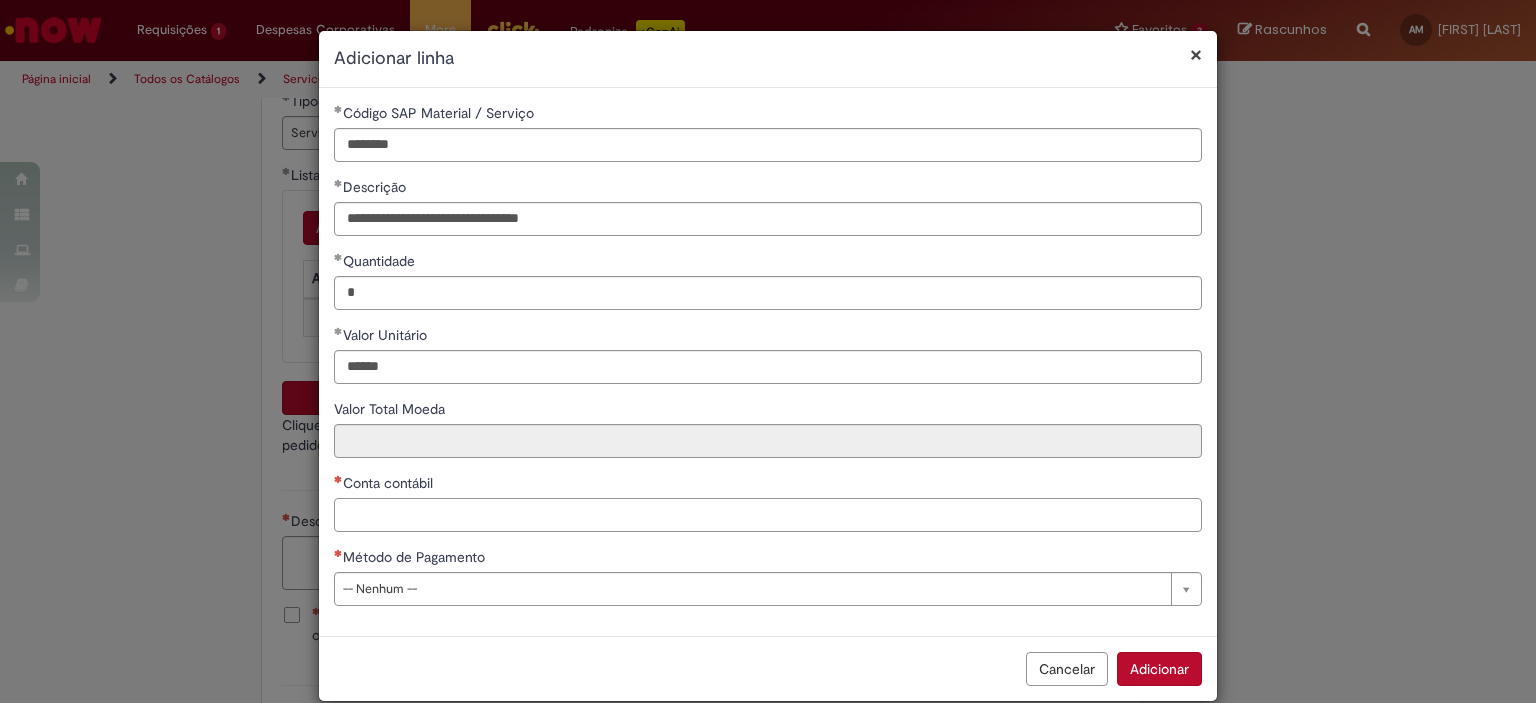 type on "******" 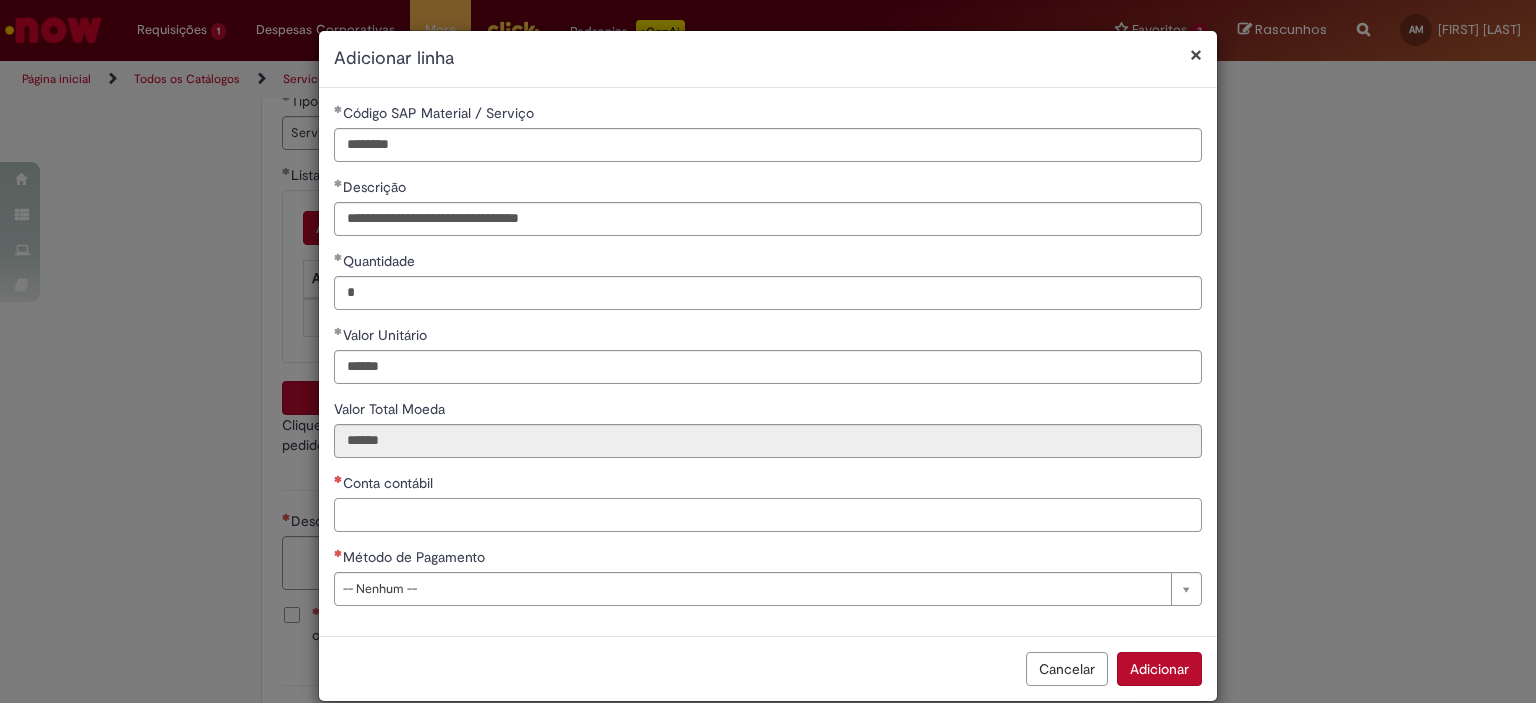 click on "Conta contábil" at bounding box center (768, 515) 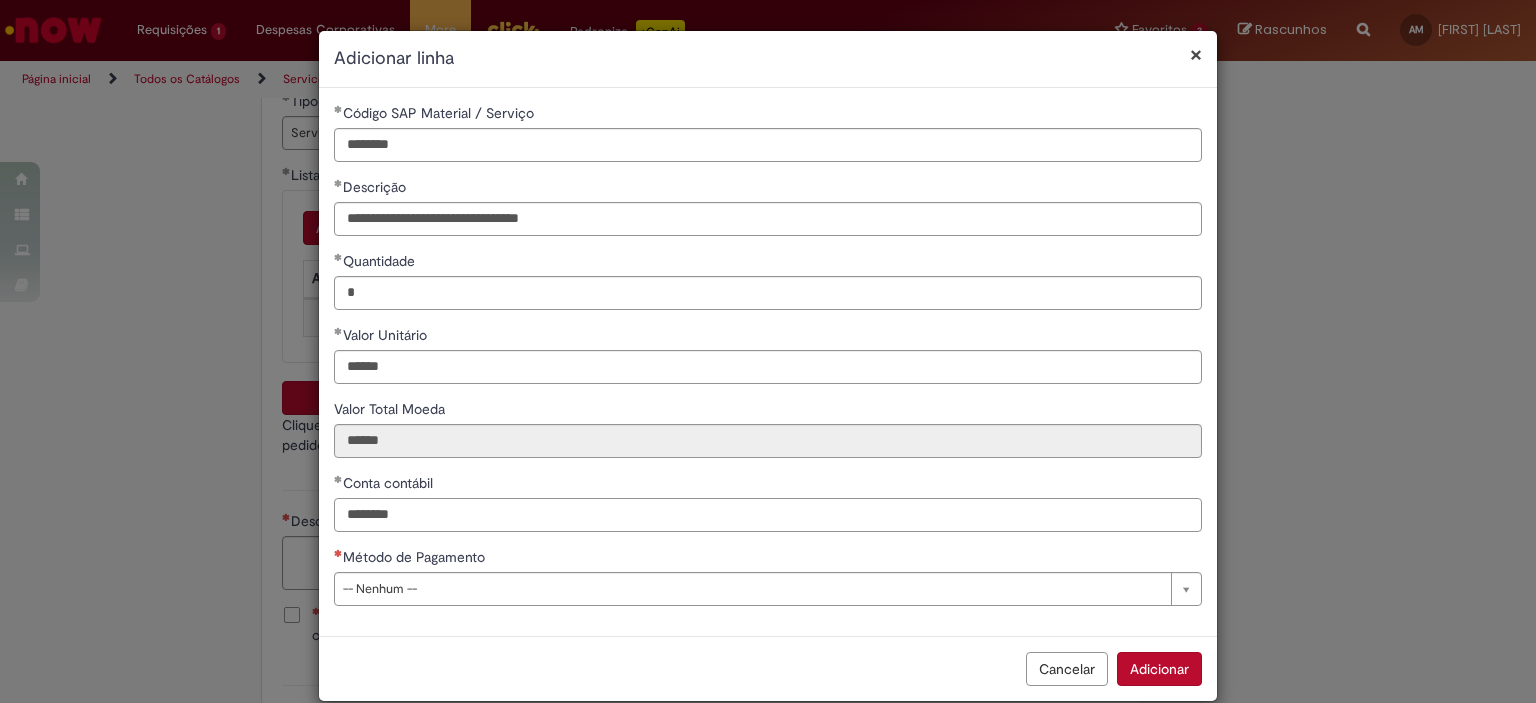 type on "********" 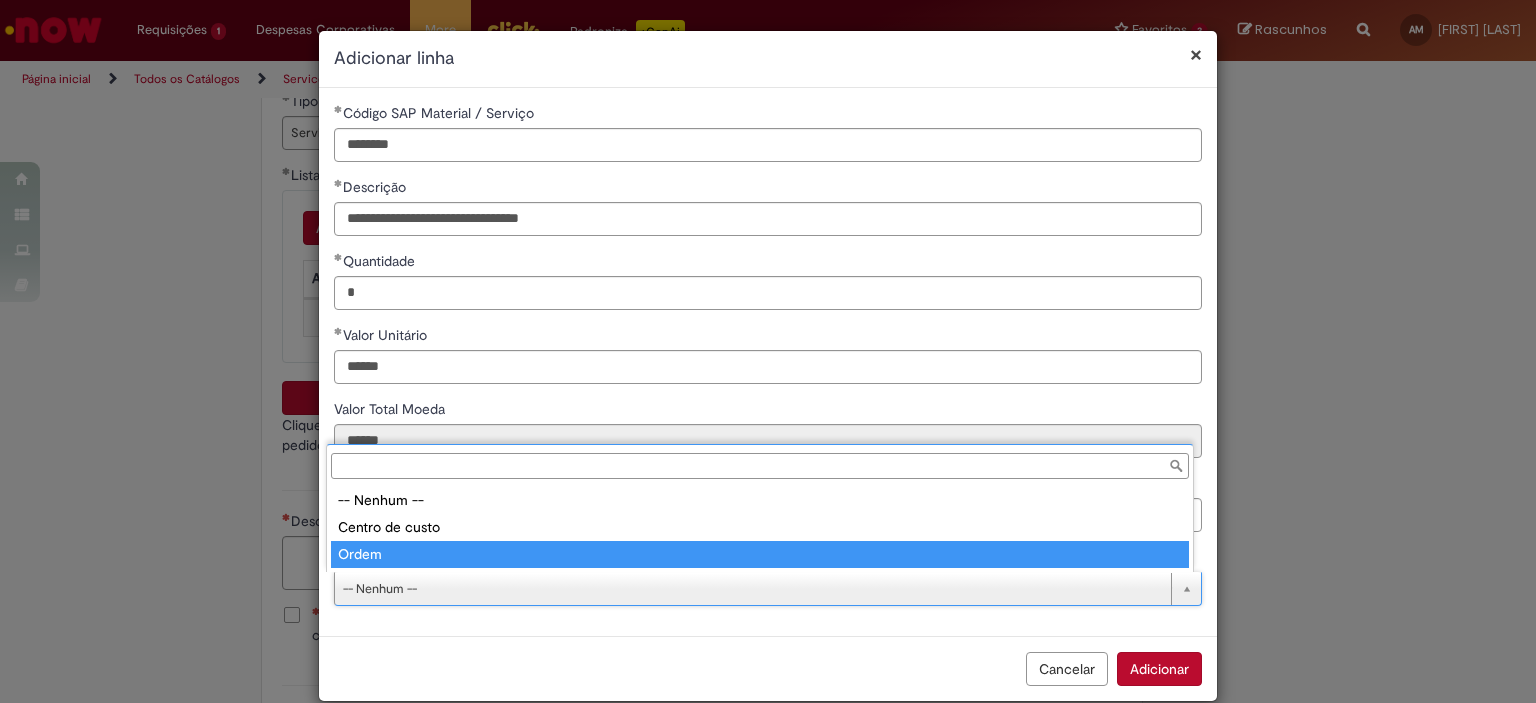 type on "*****" 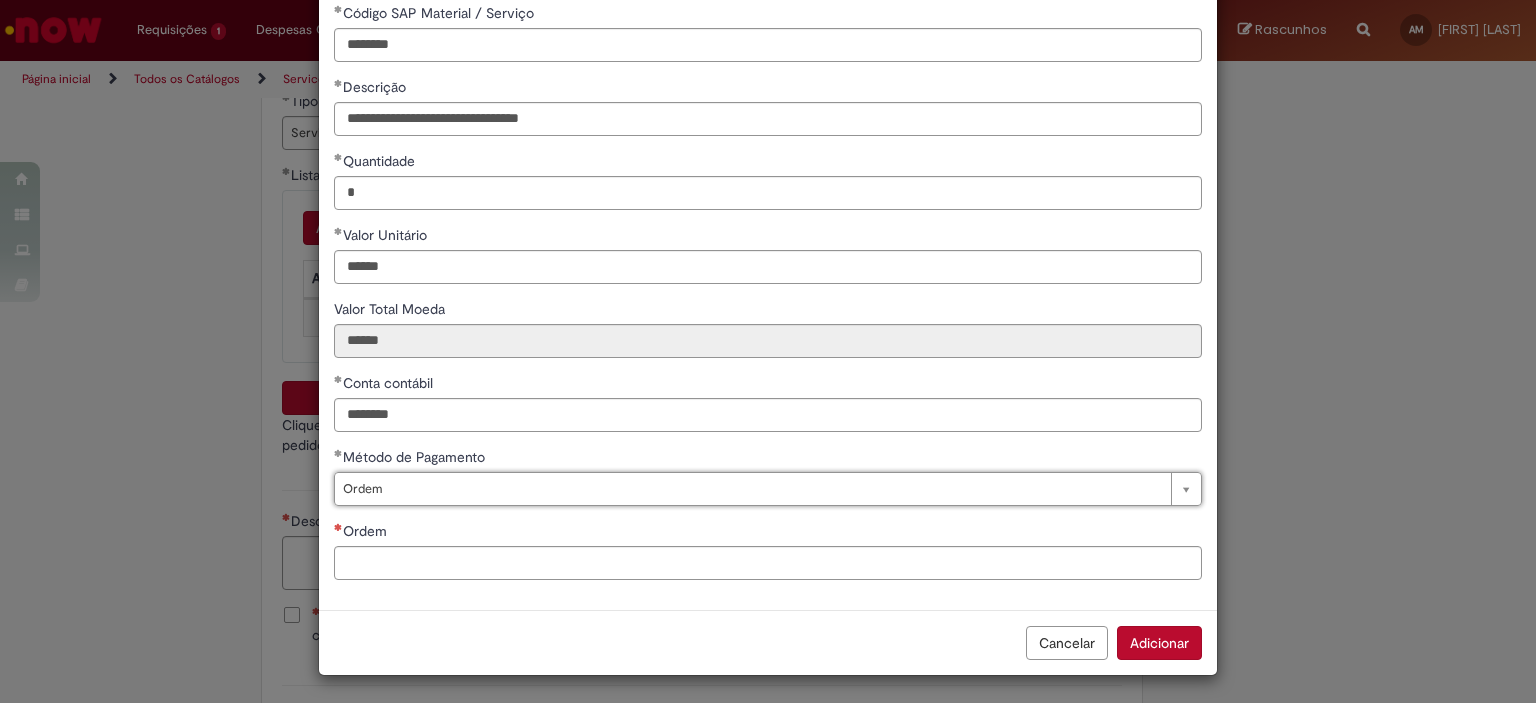 scroll, scrollTop: 101, scrollLeft: 0, axis: vertical 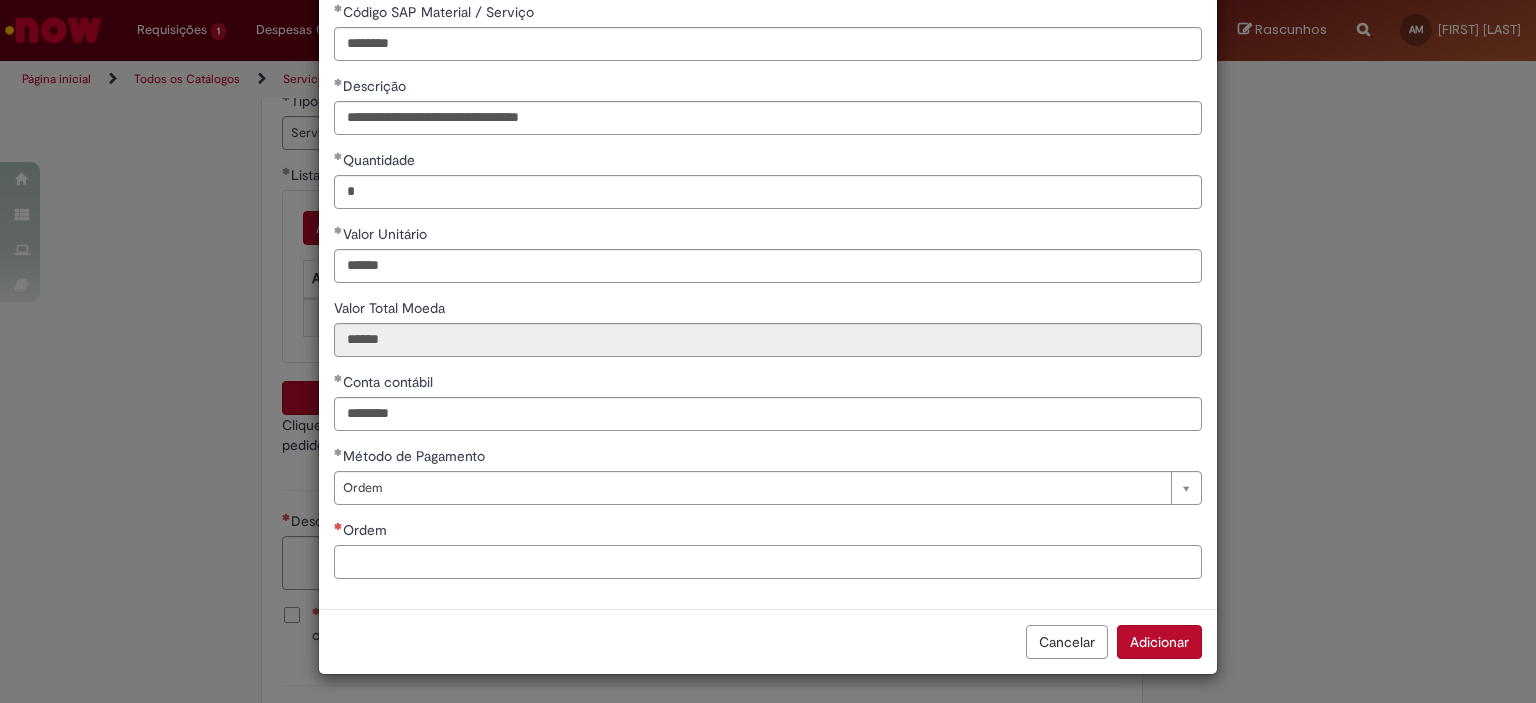 click on "Ordem" at bounding box center [768, 562] 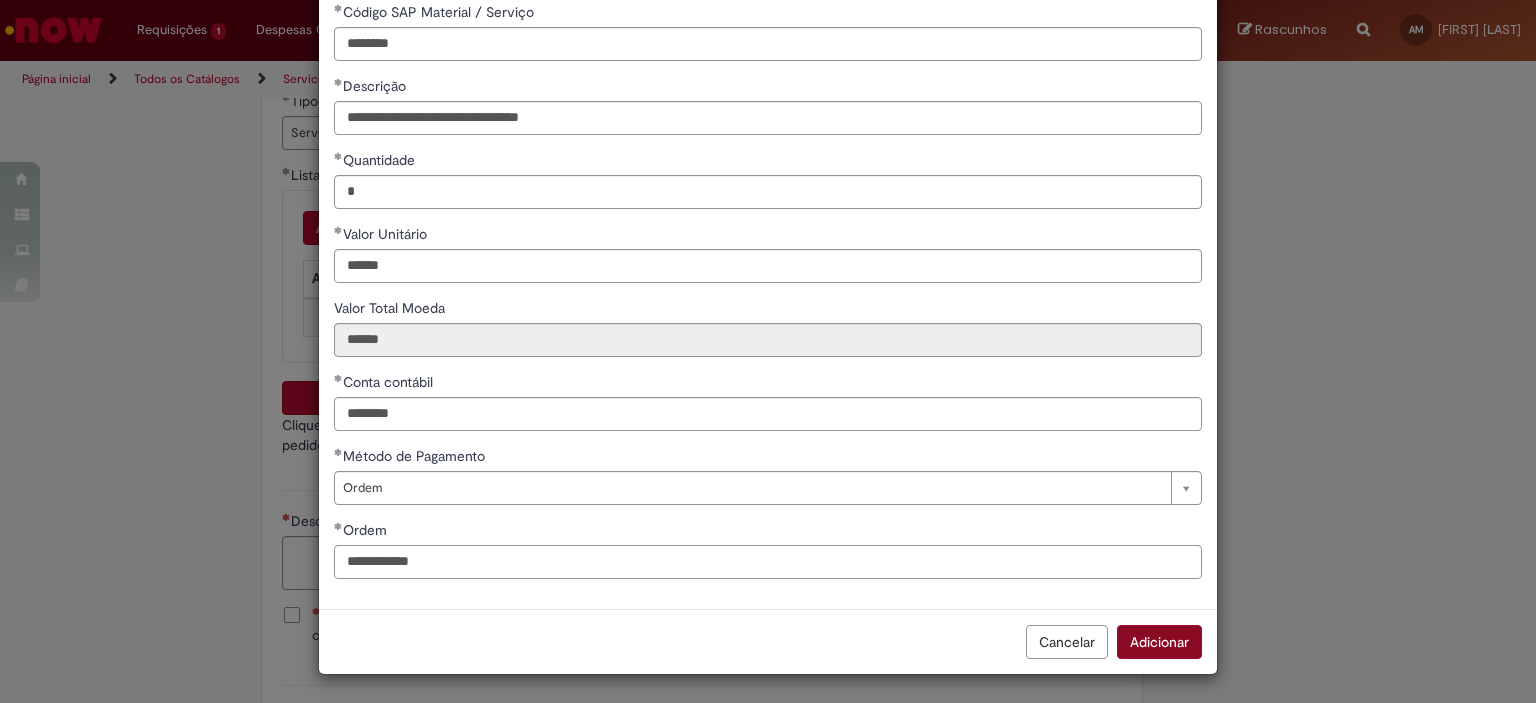type on "**********" 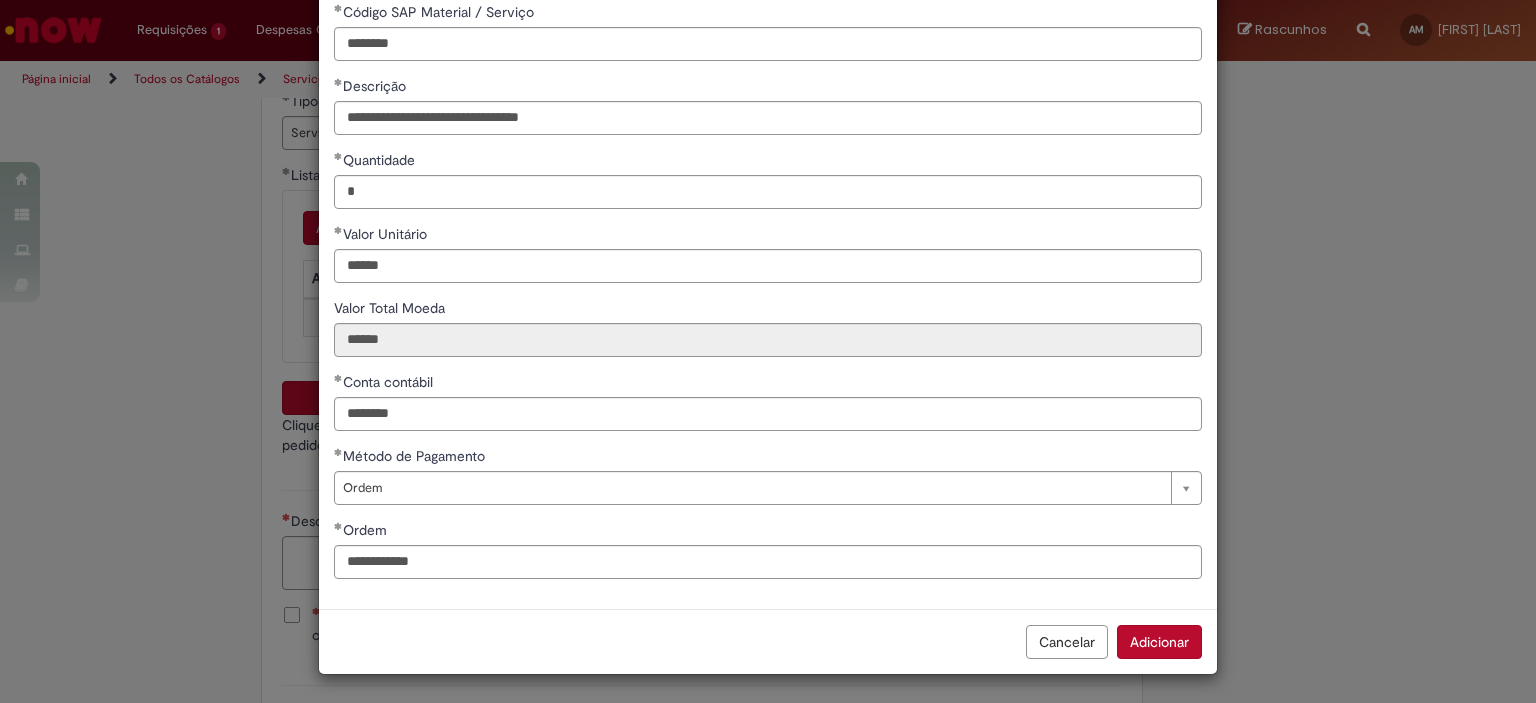 click on "Adicionar" at bounding box center [1159, 642] 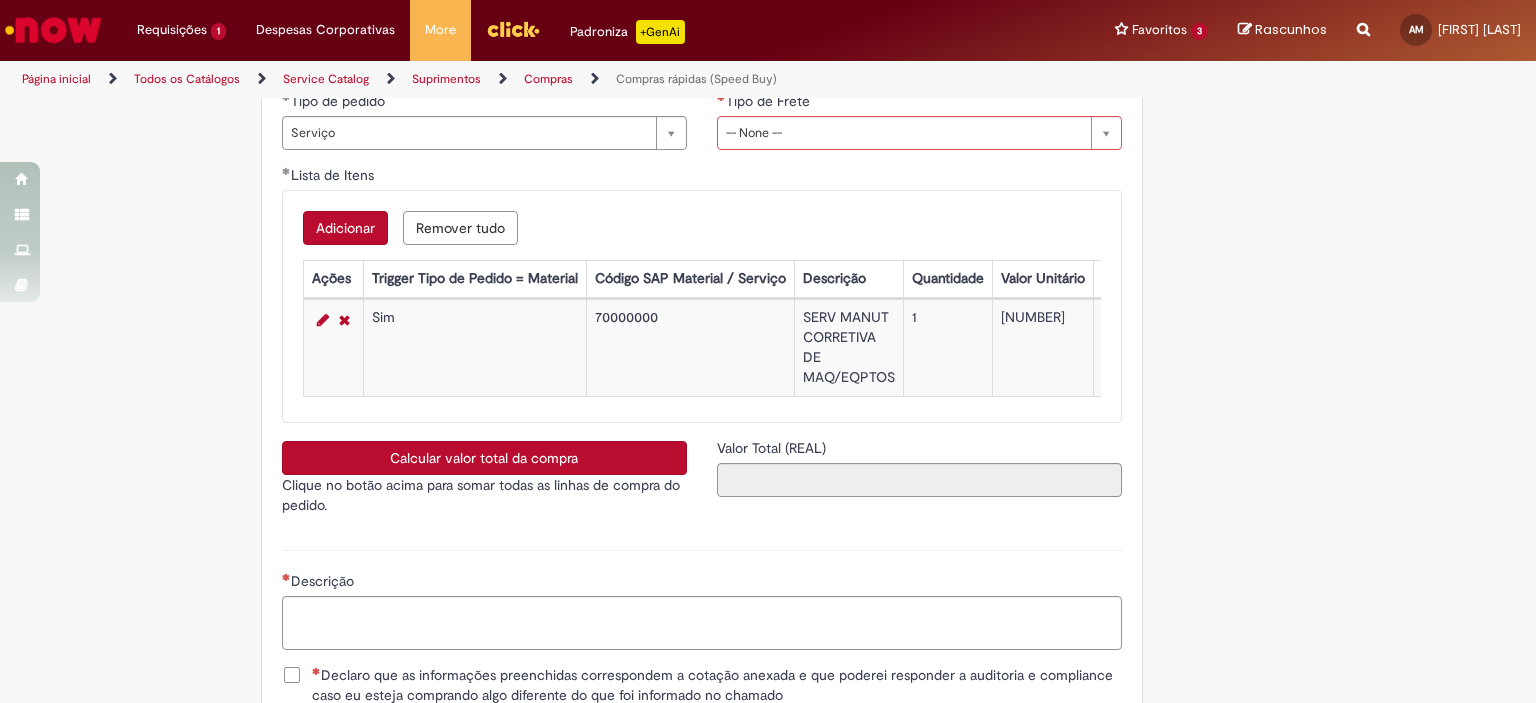 click on "Calcular valor total da compra" at bounding box center [484, 458] 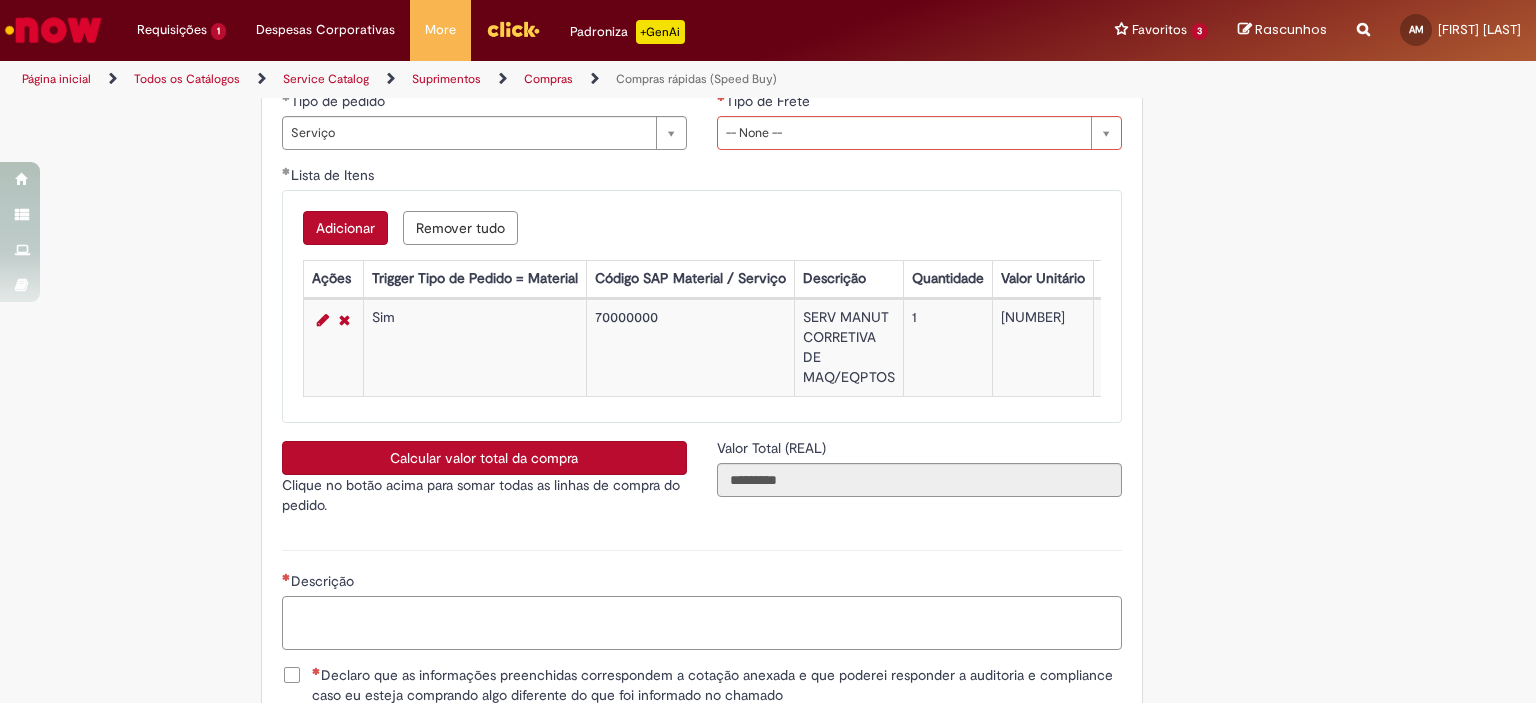 click on "Descrição" at bounding box center (702, 623) 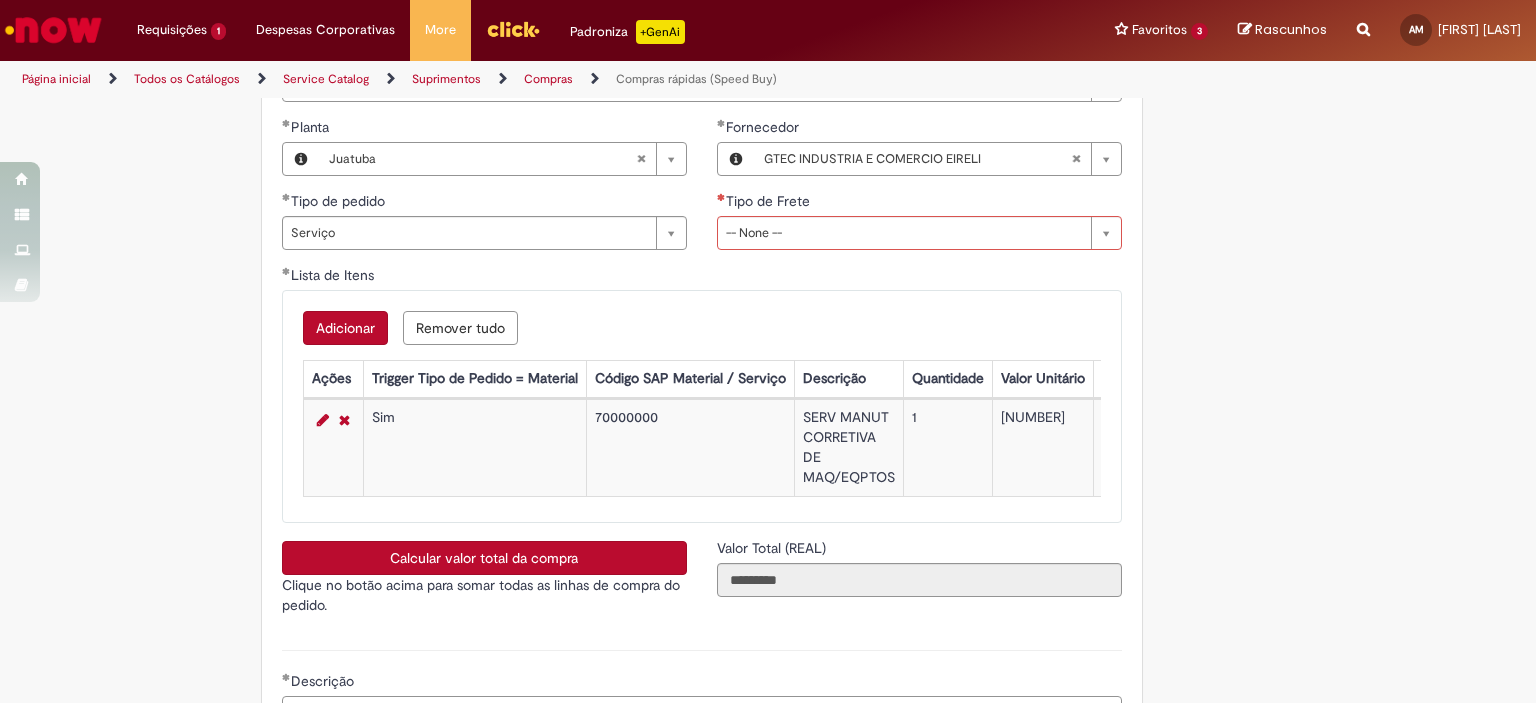 scroll, scrollTop: 3300, scrollLeft: 0, axis: vertical 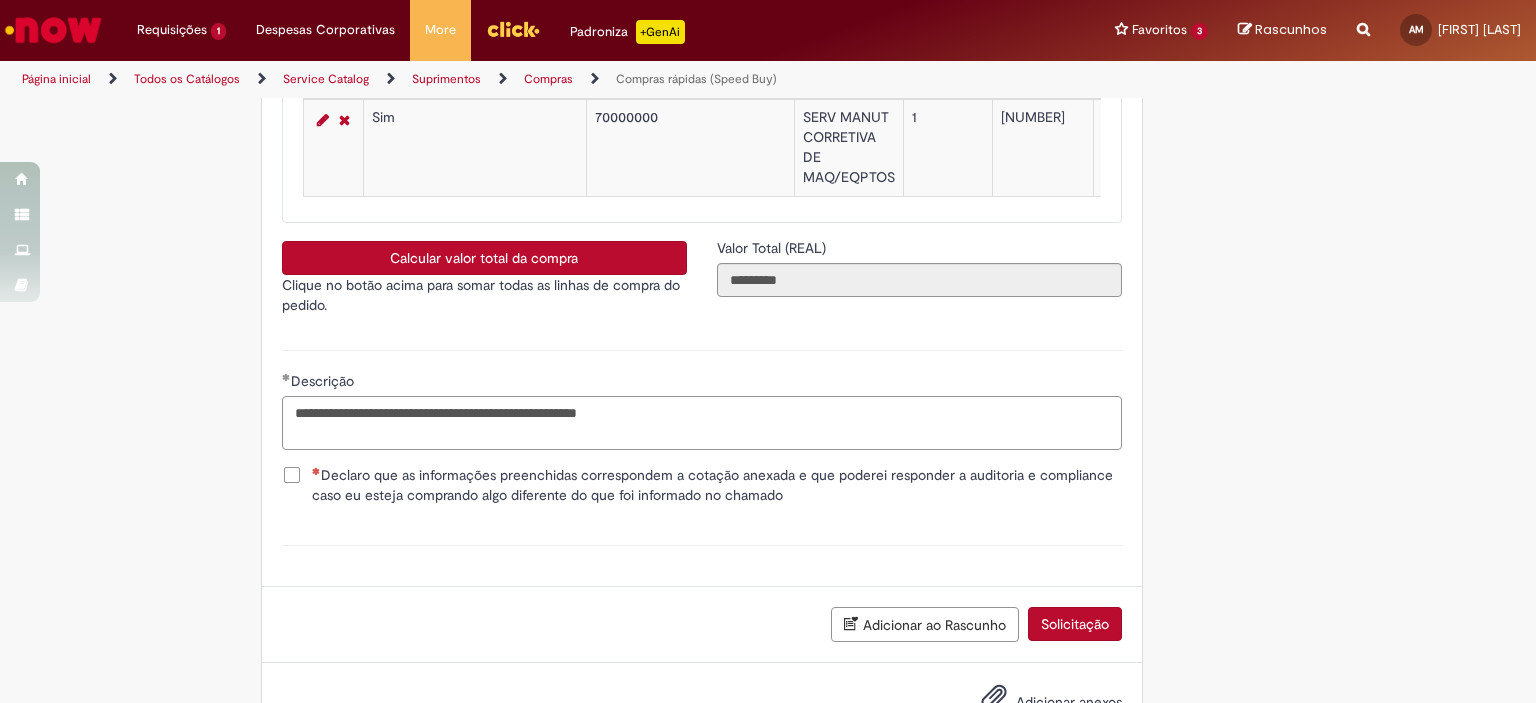 type on "**********" 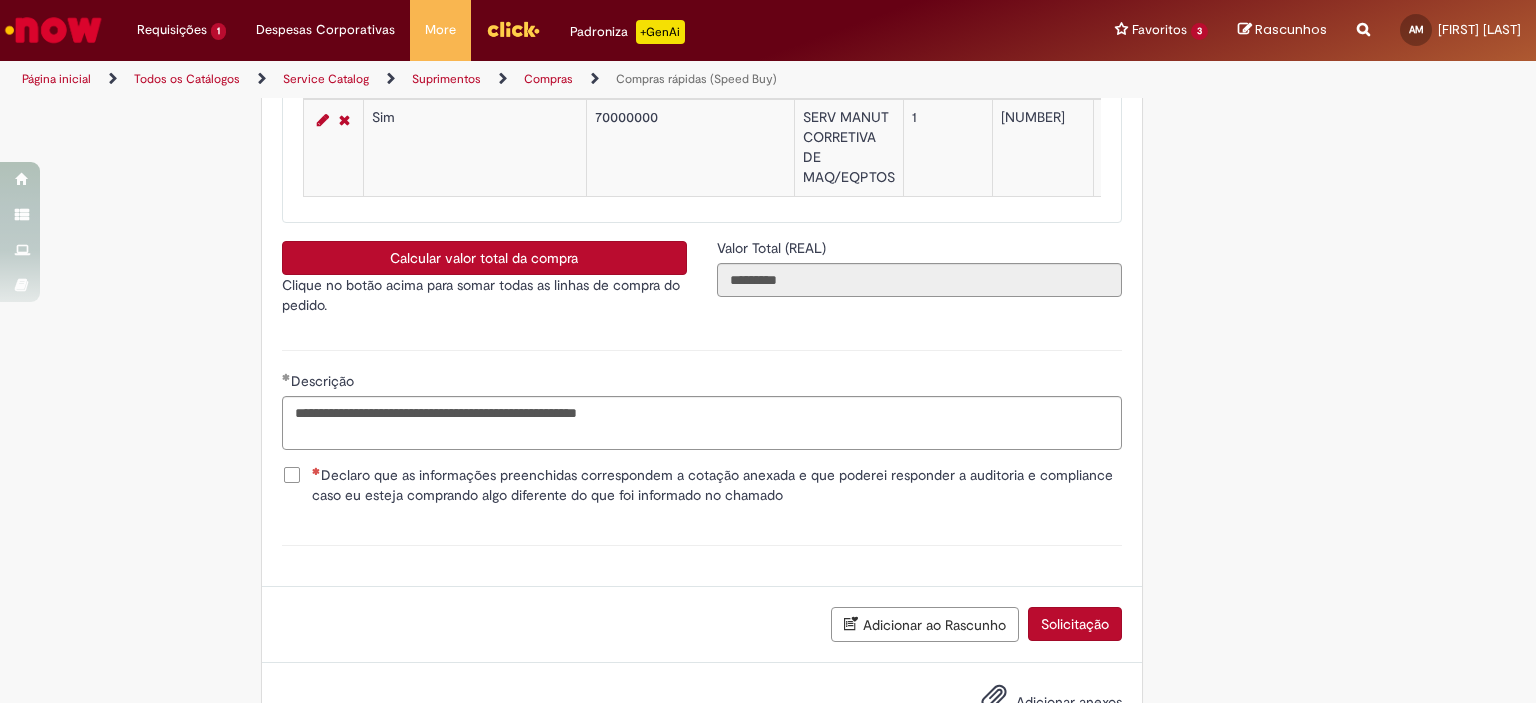 click on "Declaro que as informações preenchidas correspondem a cotação anexada e que poderei responder a auditoria e compliance caso eu esteja comprando algo diferente do que foi informado no chamado" at bounding box center [717, 485] 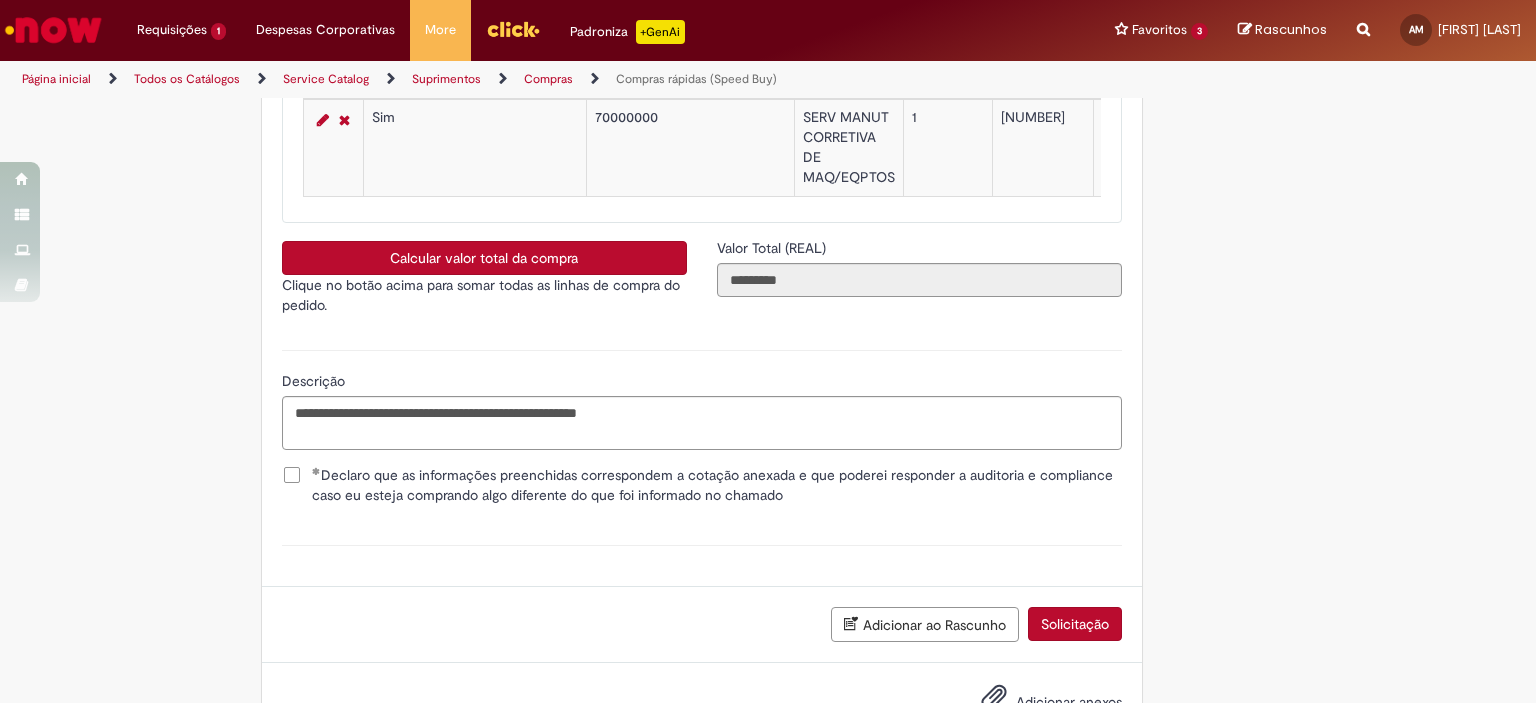 scroll, scrollTop: 3381, scrollLeft: 0, axis: vertical 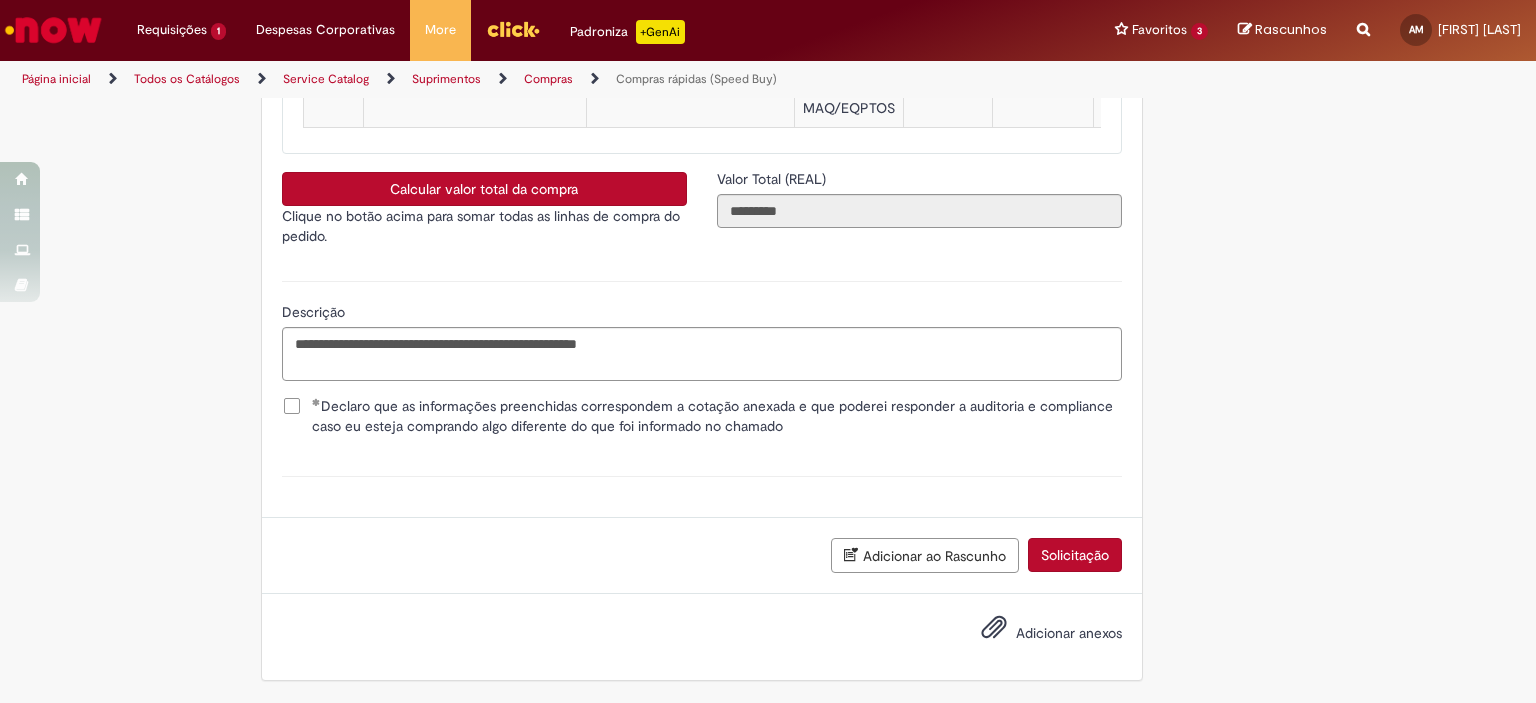 click on "Adicionar anexos" at bounding box center [1069, 633] 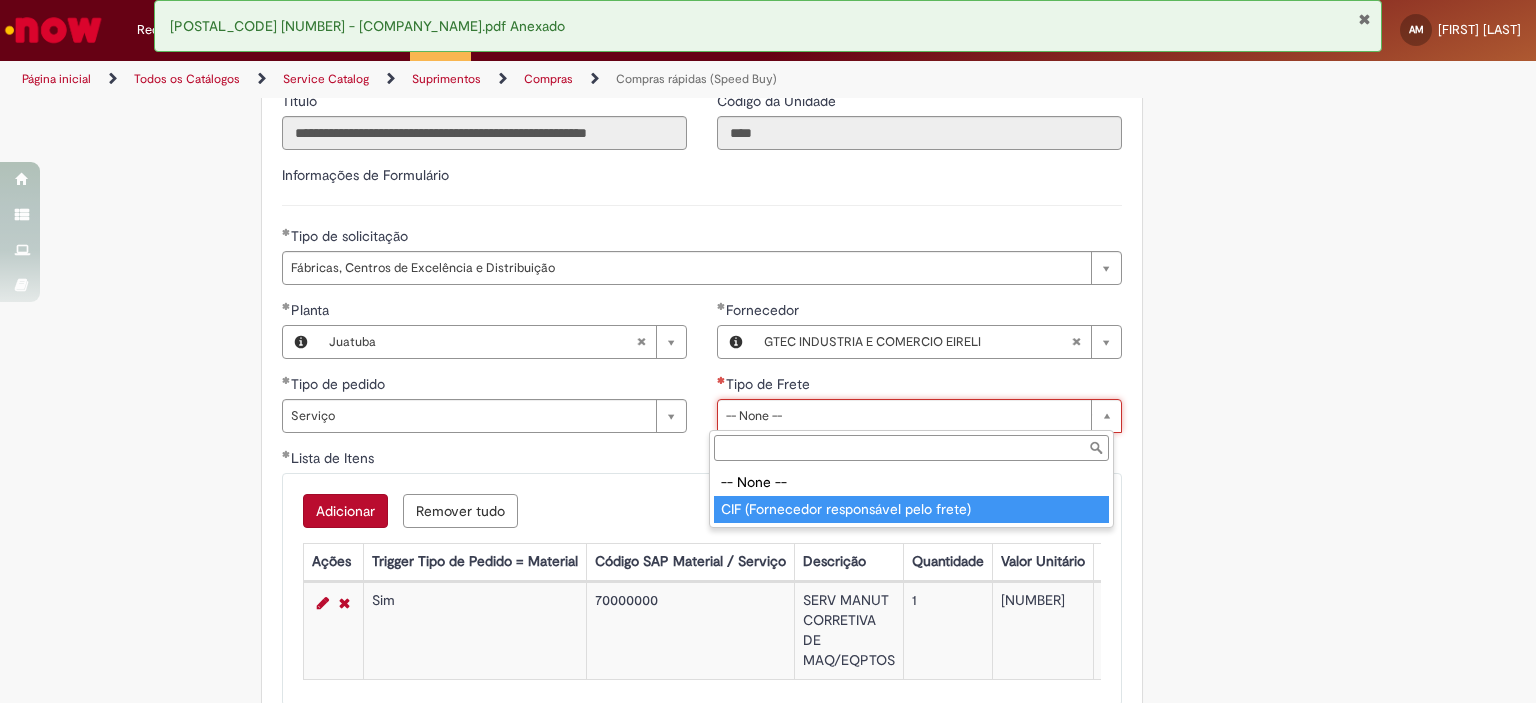type on "**********" 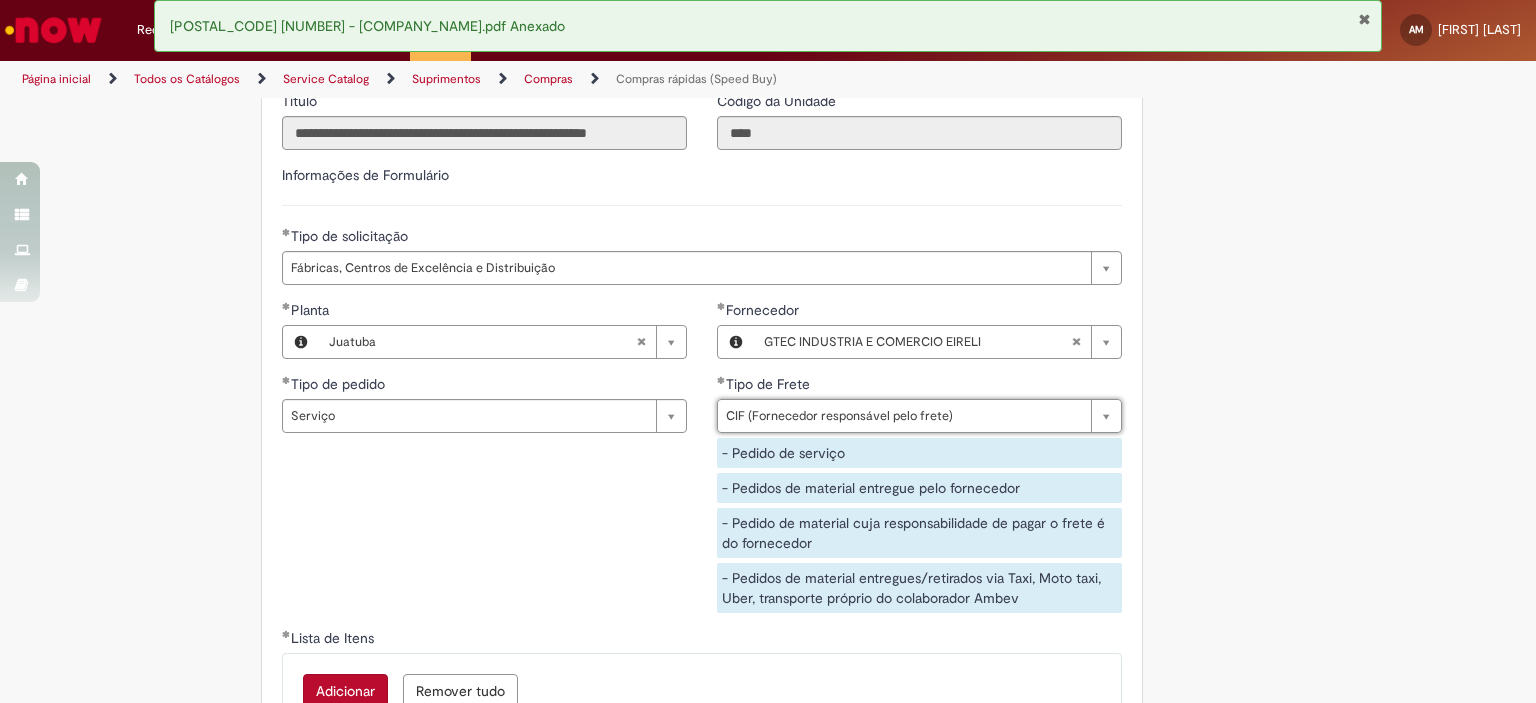 click on "**********" at bounding box center (702, 464) 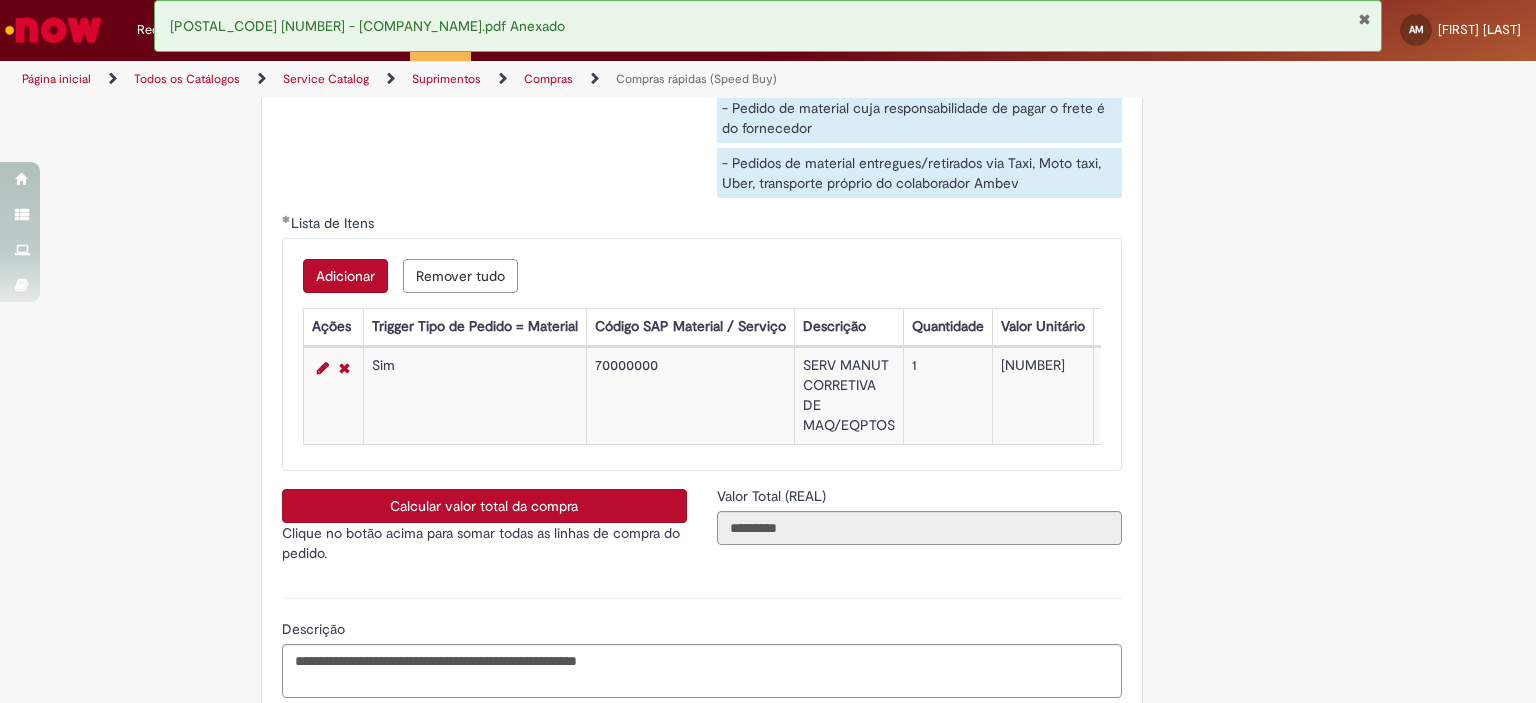 scroll, scrollTop: 3632, scrollLeft: 0, axis: vertical 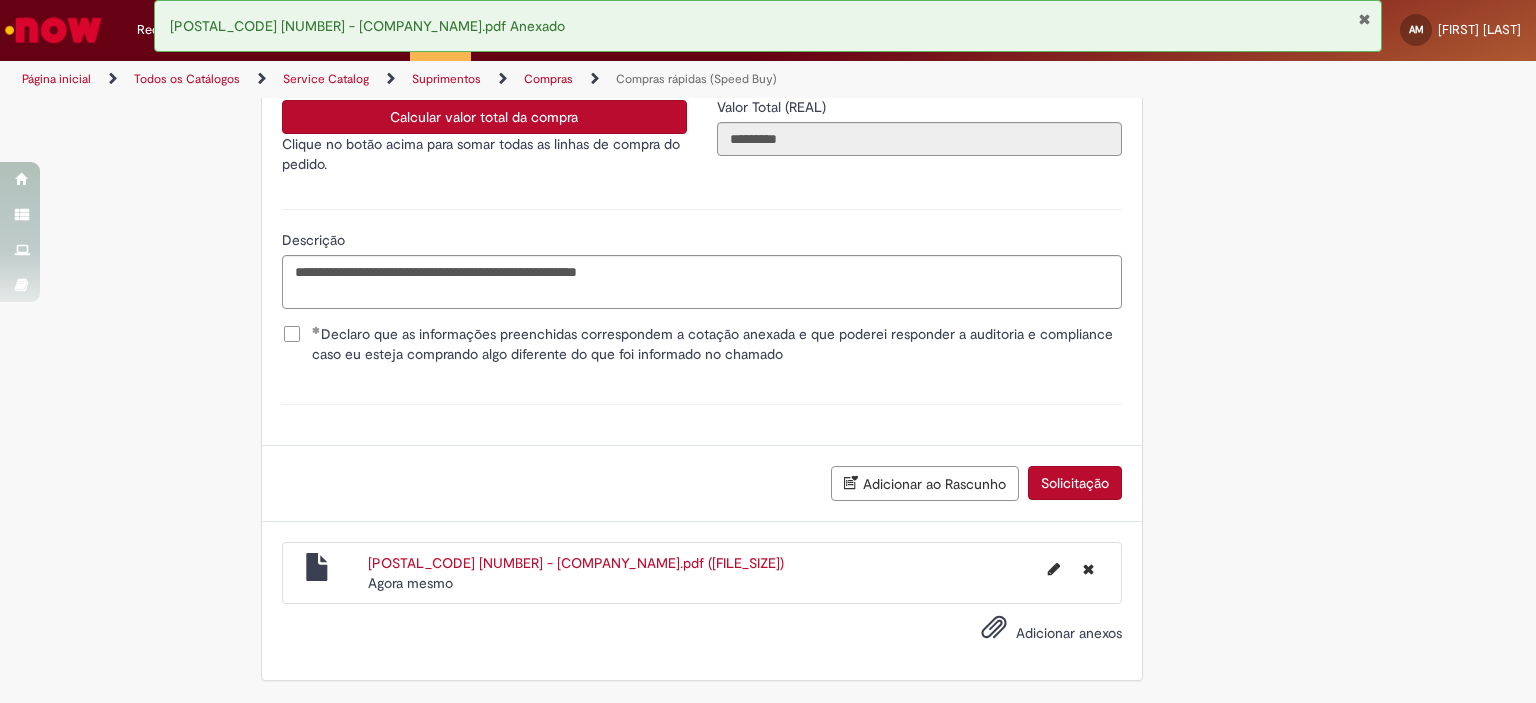 click on "Solicitação" at bounding box center (1075, 483) 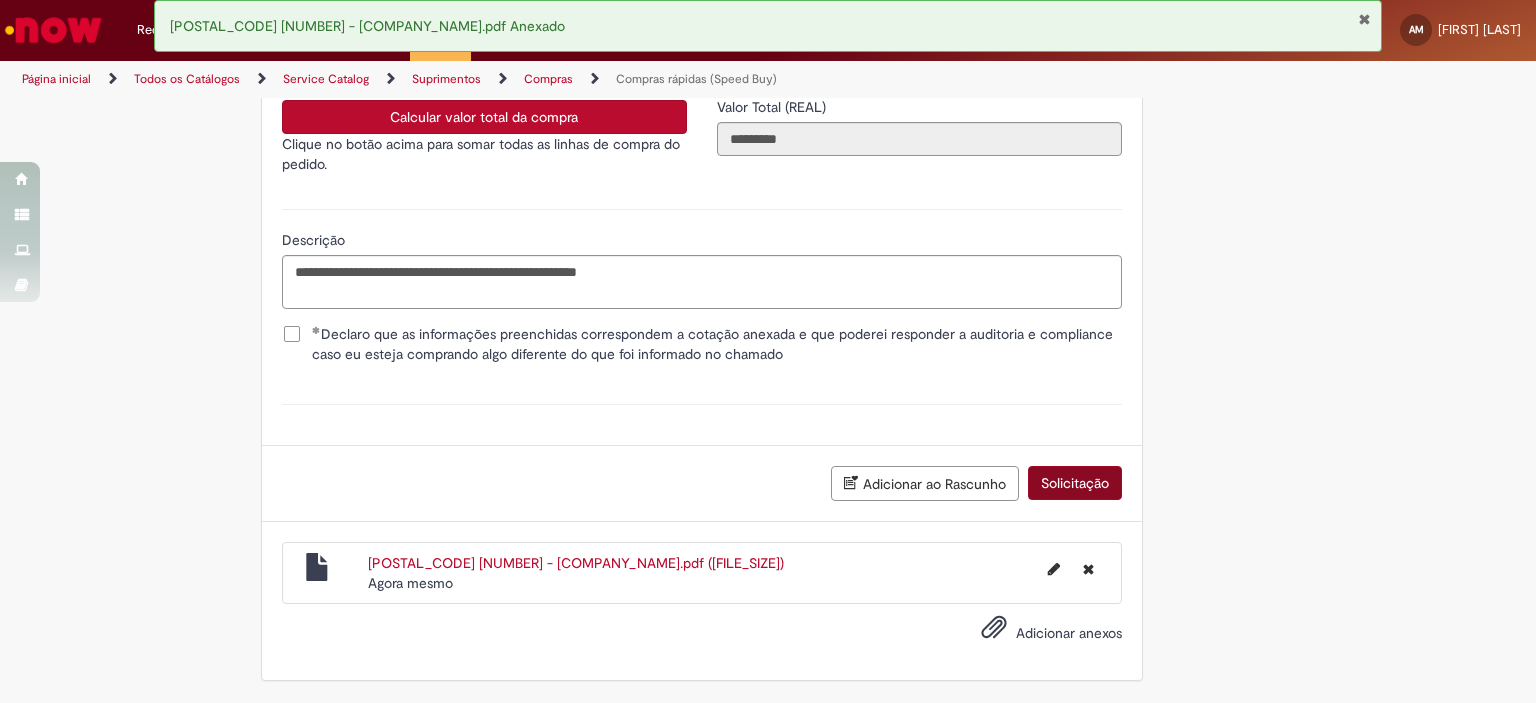scroll, scrollTop: 3587, scrollLeft: 0, axis: vertical 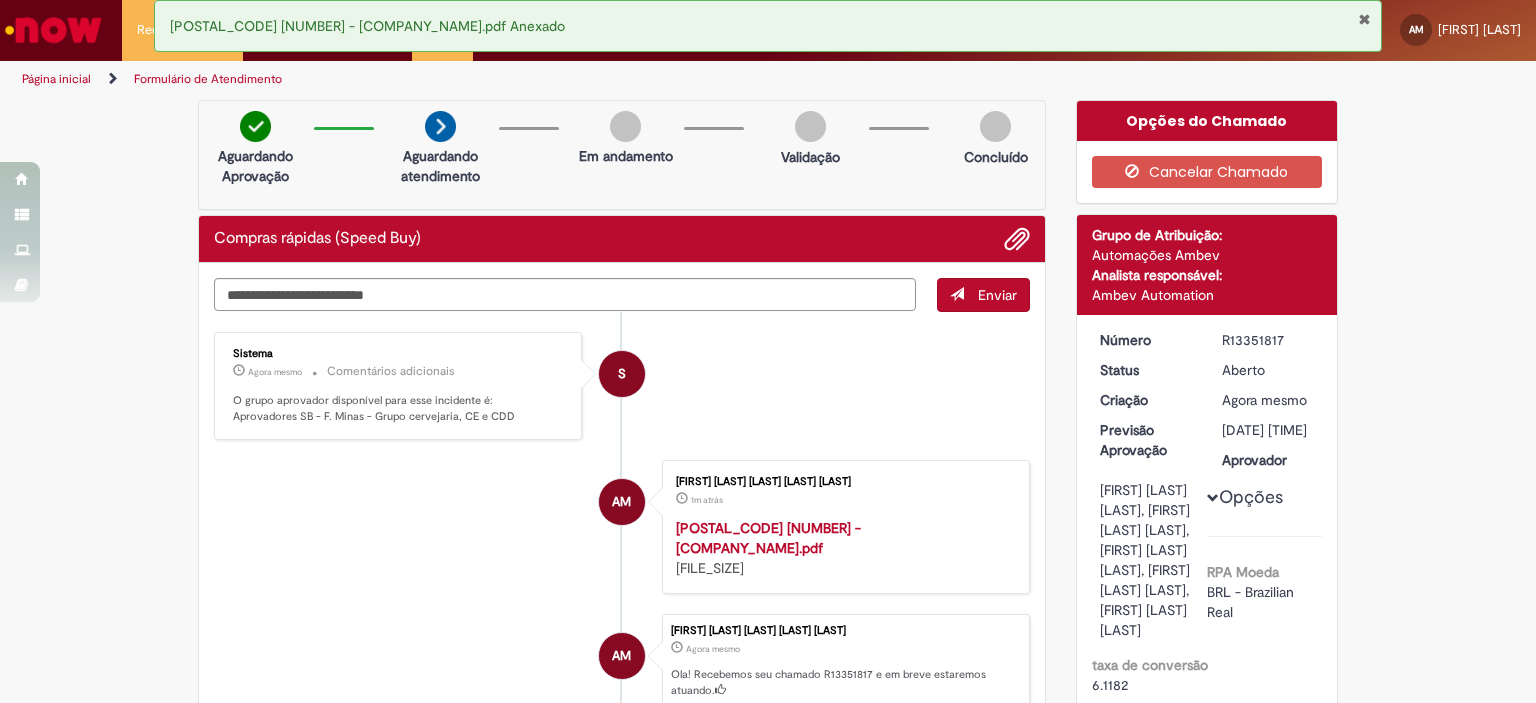 drag, startPoint x: 1276, startPoint y: 331, endPoint x: 1216, endPoint y: 338, distance: 60.40695 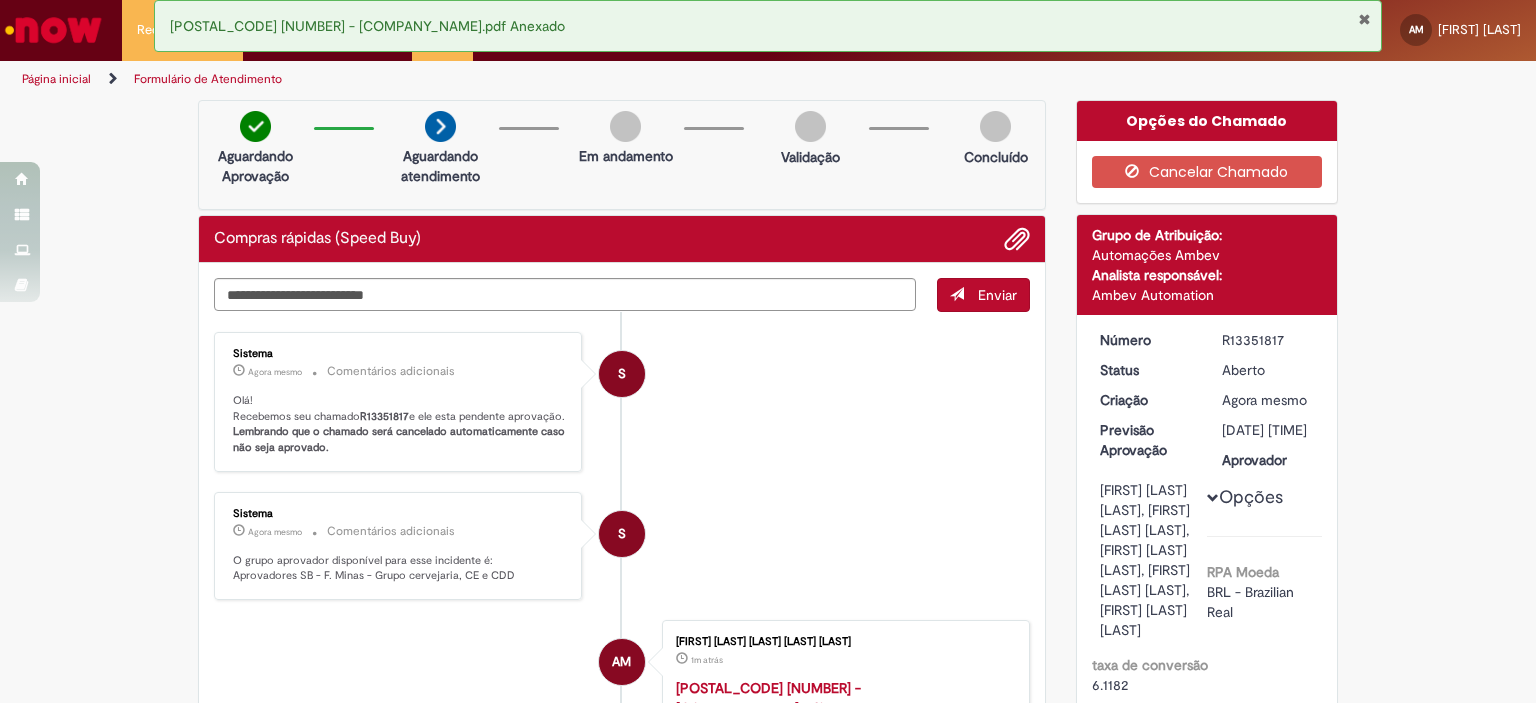 drag, startPoint x: 1213, startPoint y: 339, endPoint x: 1280, endPoint y: 336, distance: 67.06713 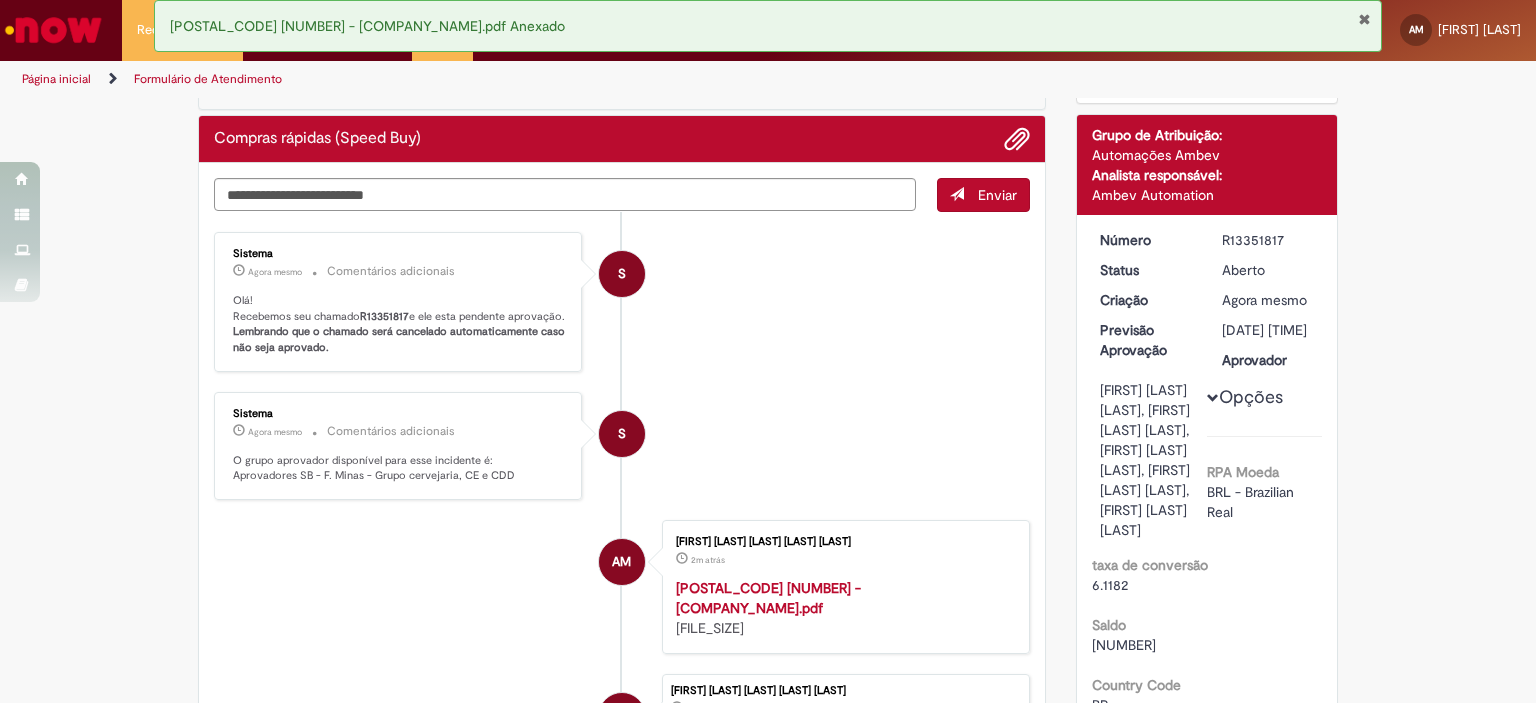 scroll, scrollTop: 0, scrollLeft: 0, axis: both 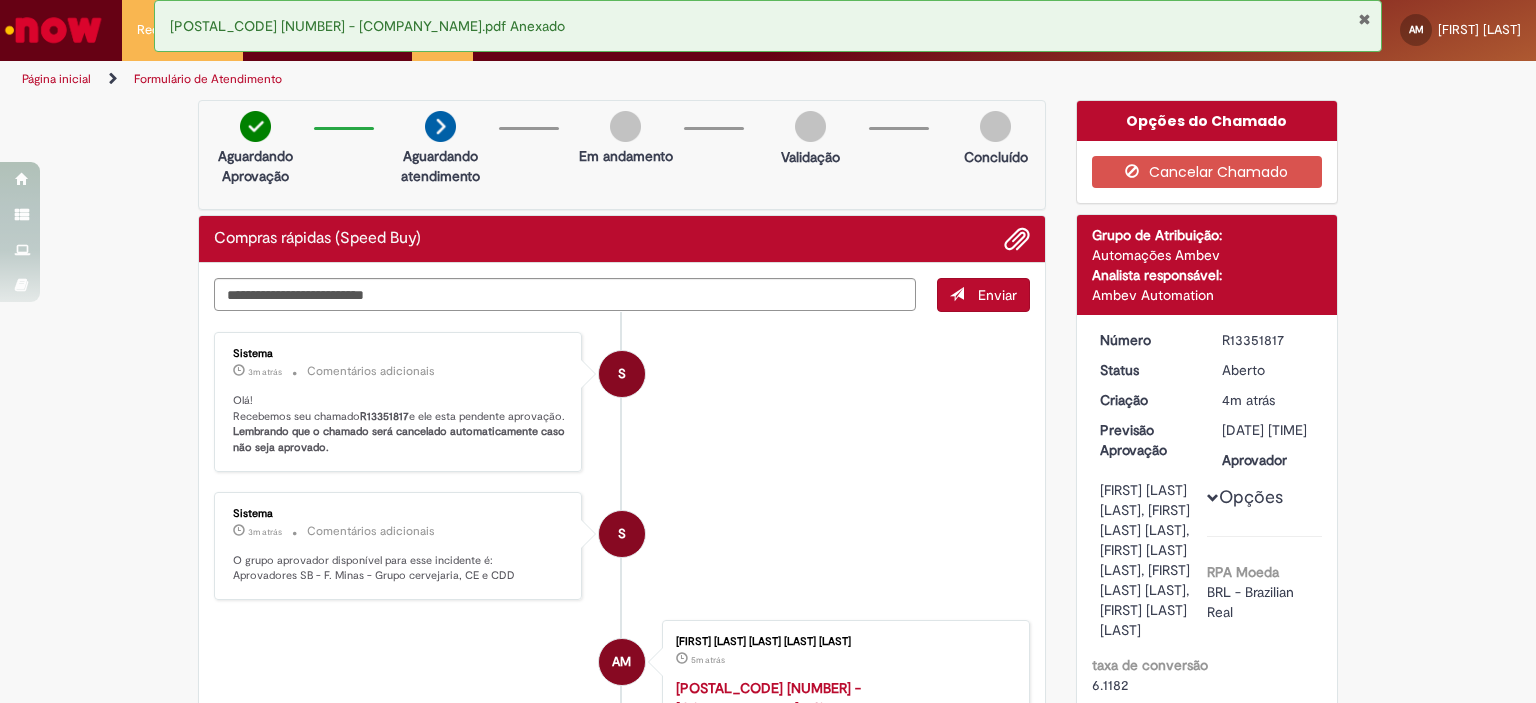 click on "Aguardando Aprovação" at bounding box center [255, 143] 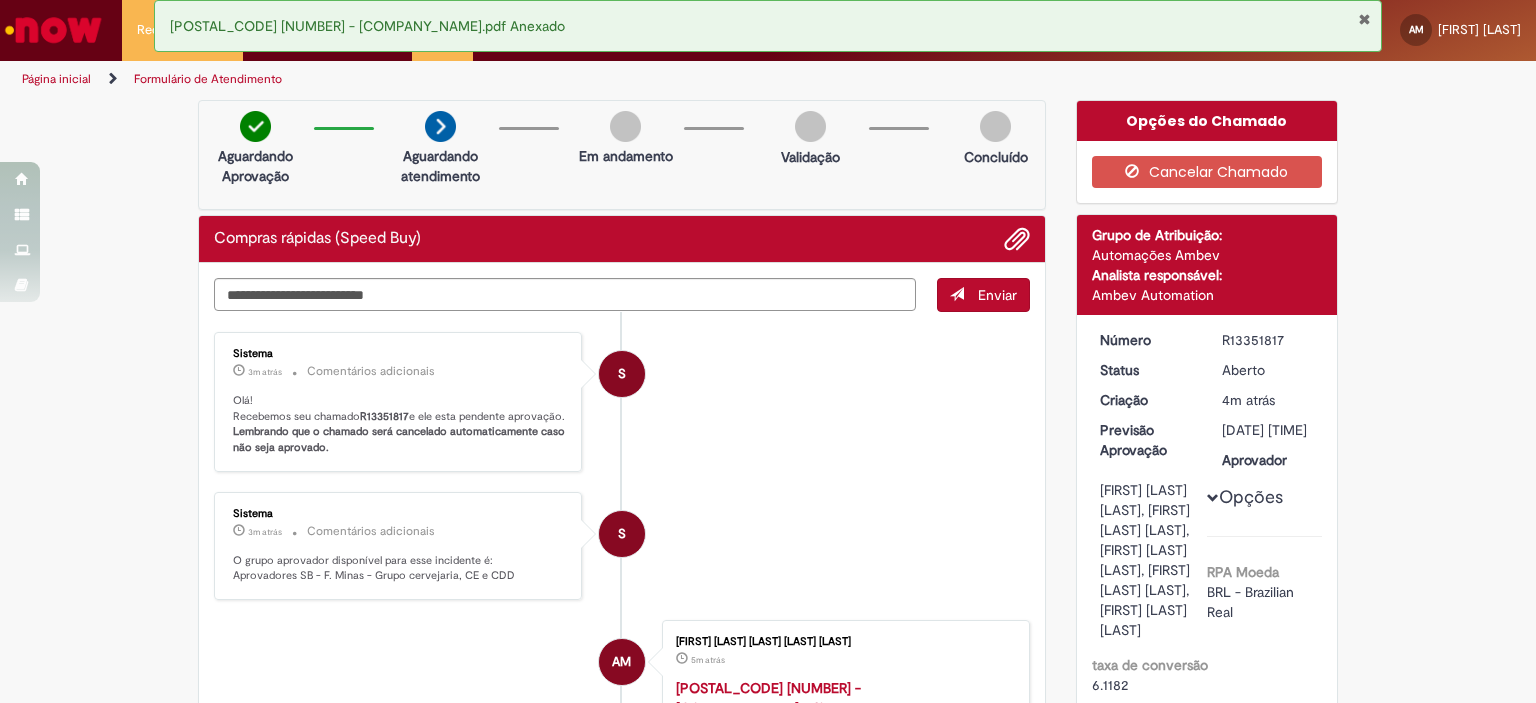 click on "Página inicial" at bounding box center (56, 79) 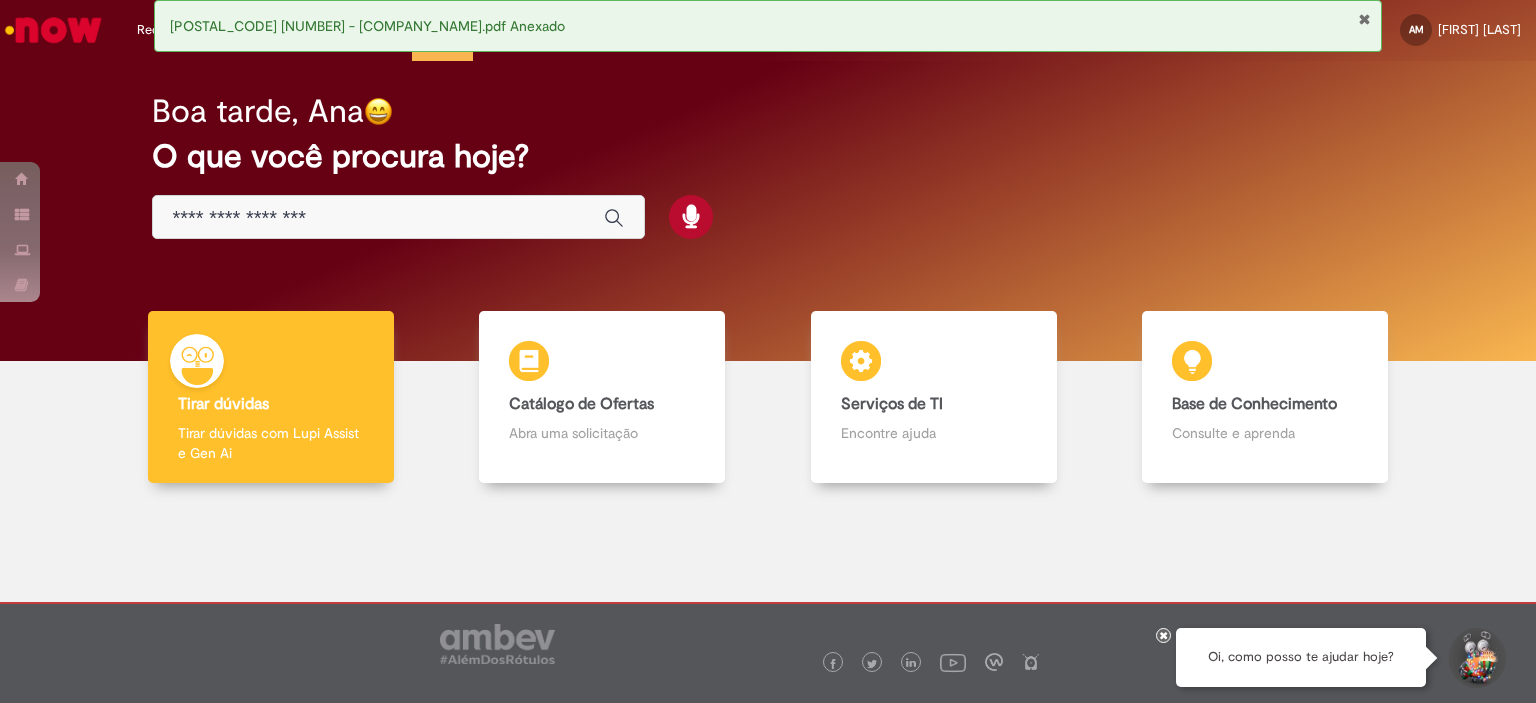 click at bounding box center (1364, 19) 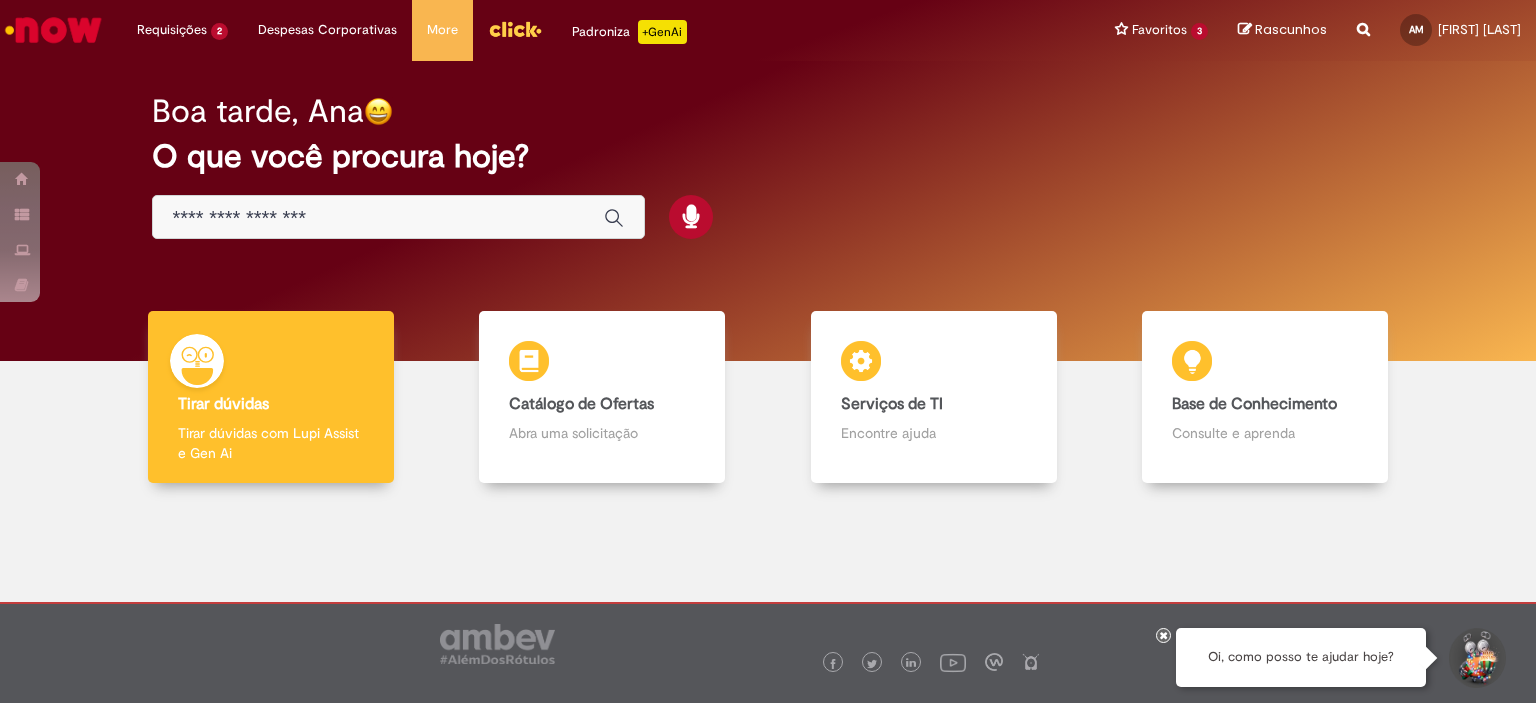 click on "O que você procura hoje?" at bounding box center [768, 156] 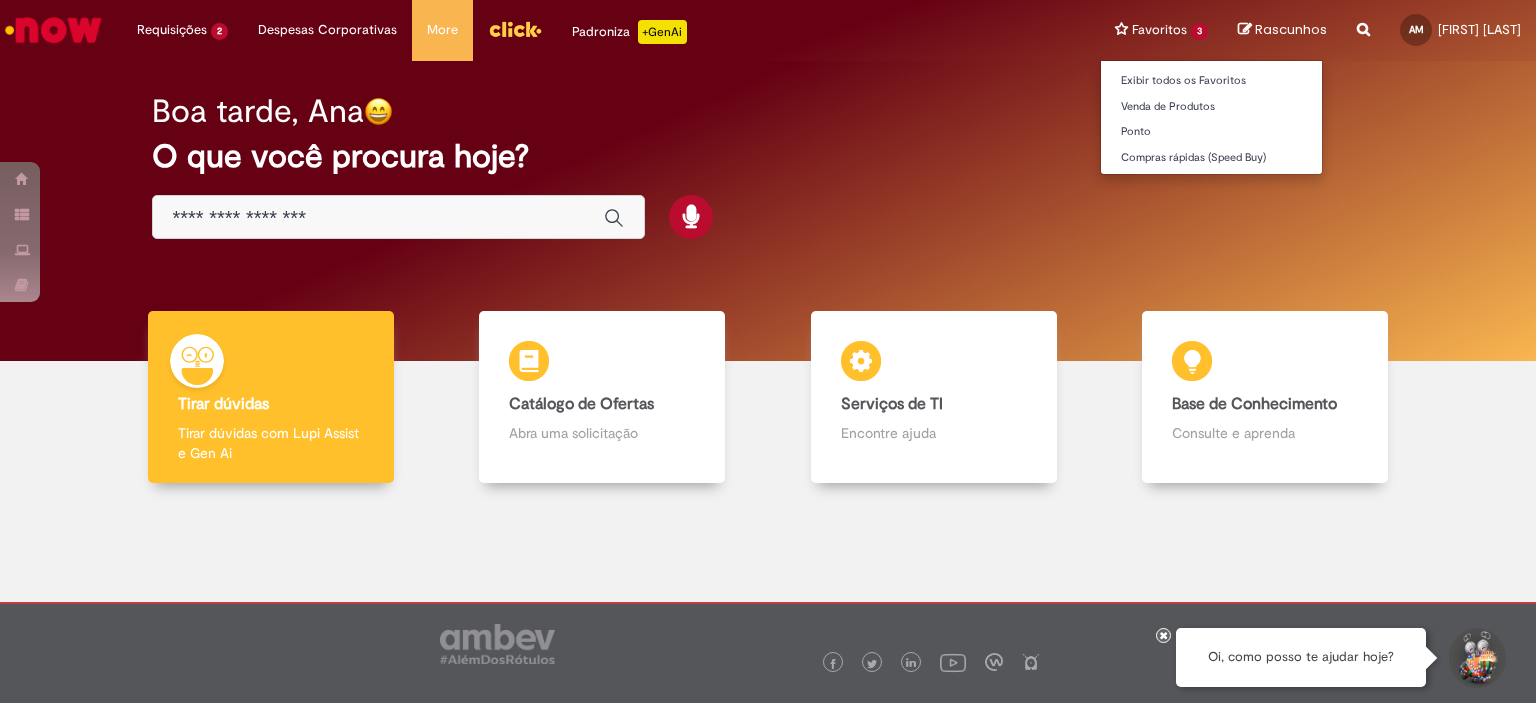 click on "Favoritos   3
Exibir todos os Favoritos
Venda de Produtos
Ponto
Compras rápidas (Speed Buy)" at bounding box center [1161, 30] 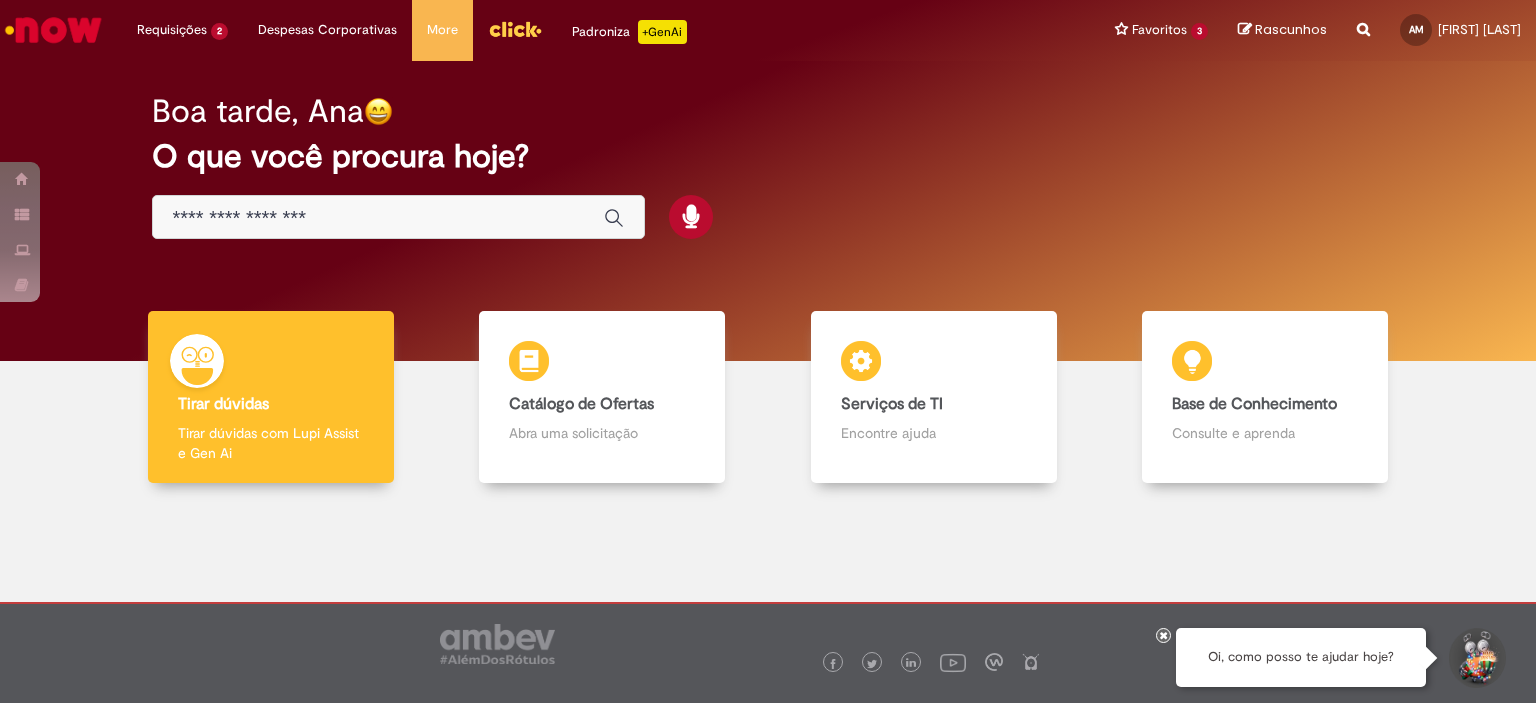 click on "O que você procura hoje?" at bounding box center (768, 156) 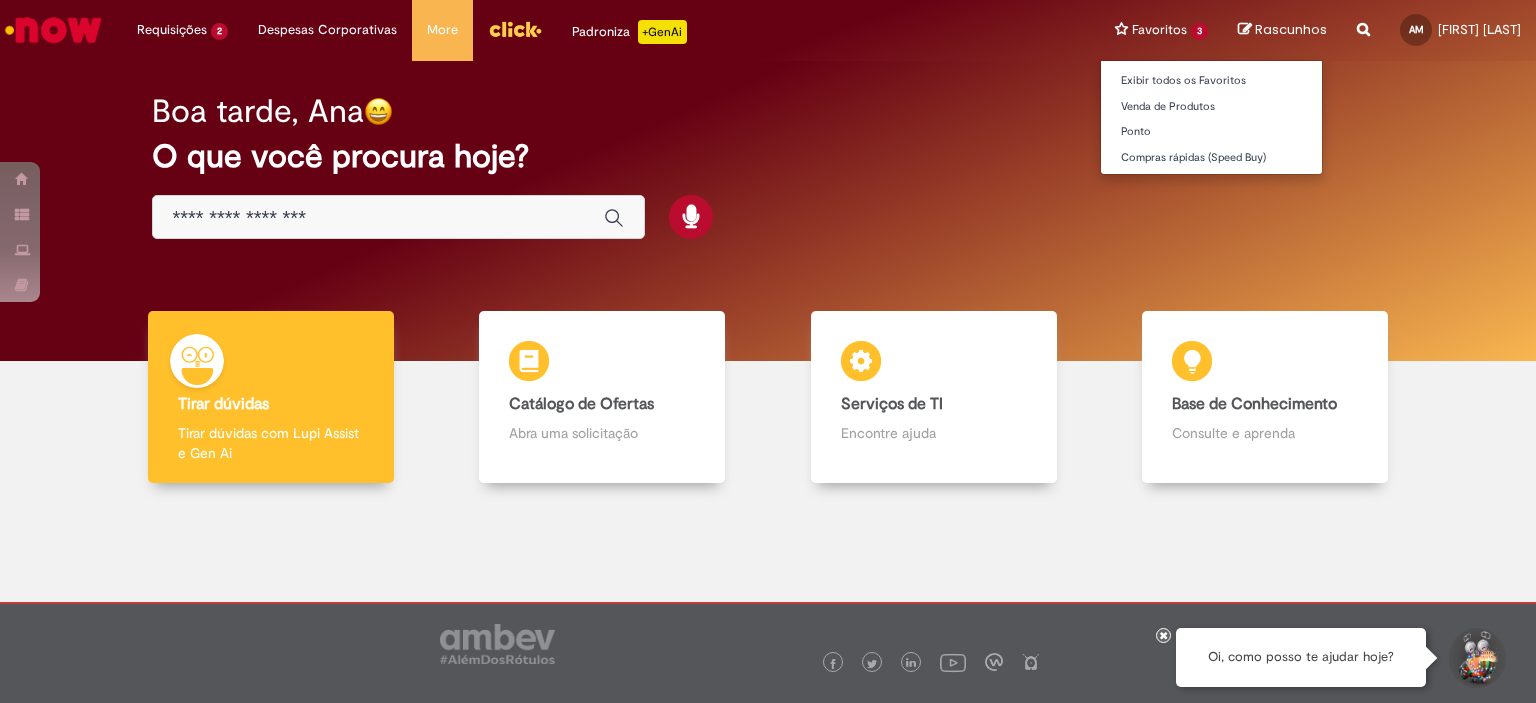click on "Favoritos   3
Exibir todos os Favoritos
Venda de Produtos
Ponto
Compras rápidas (Speed Buy)" at bounding box center (1161, 30) 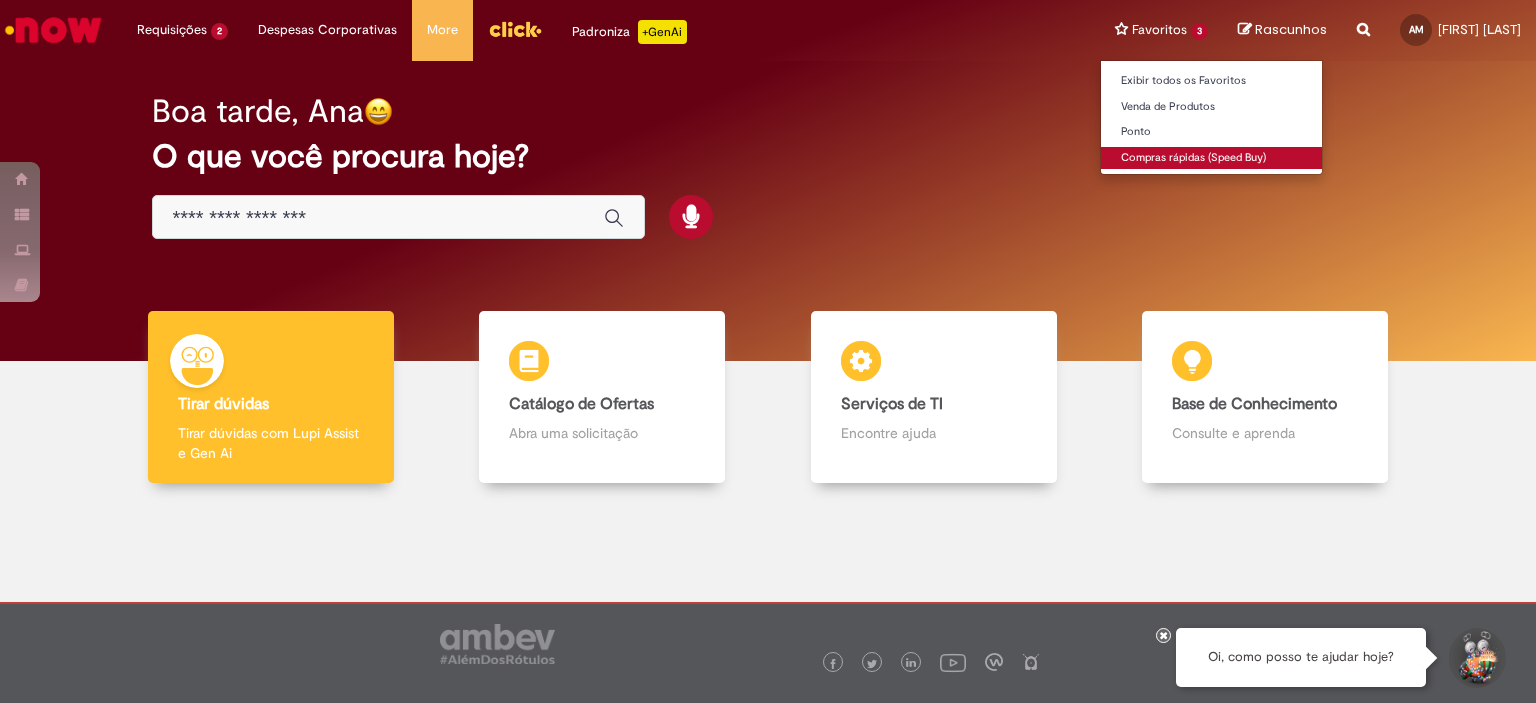 click on "Compras rápidas (Speed Buy)" at bounding box center [1211, 158] 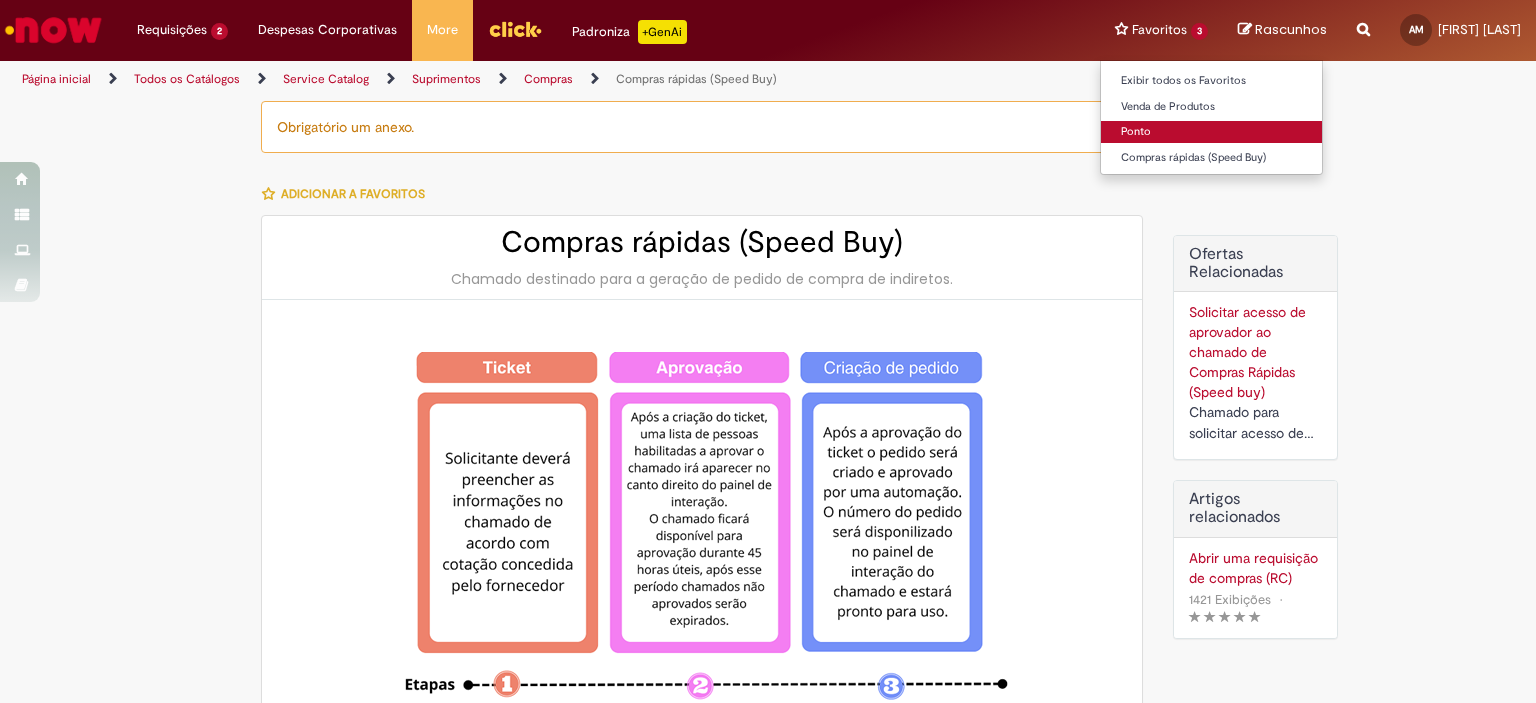 type on "********" 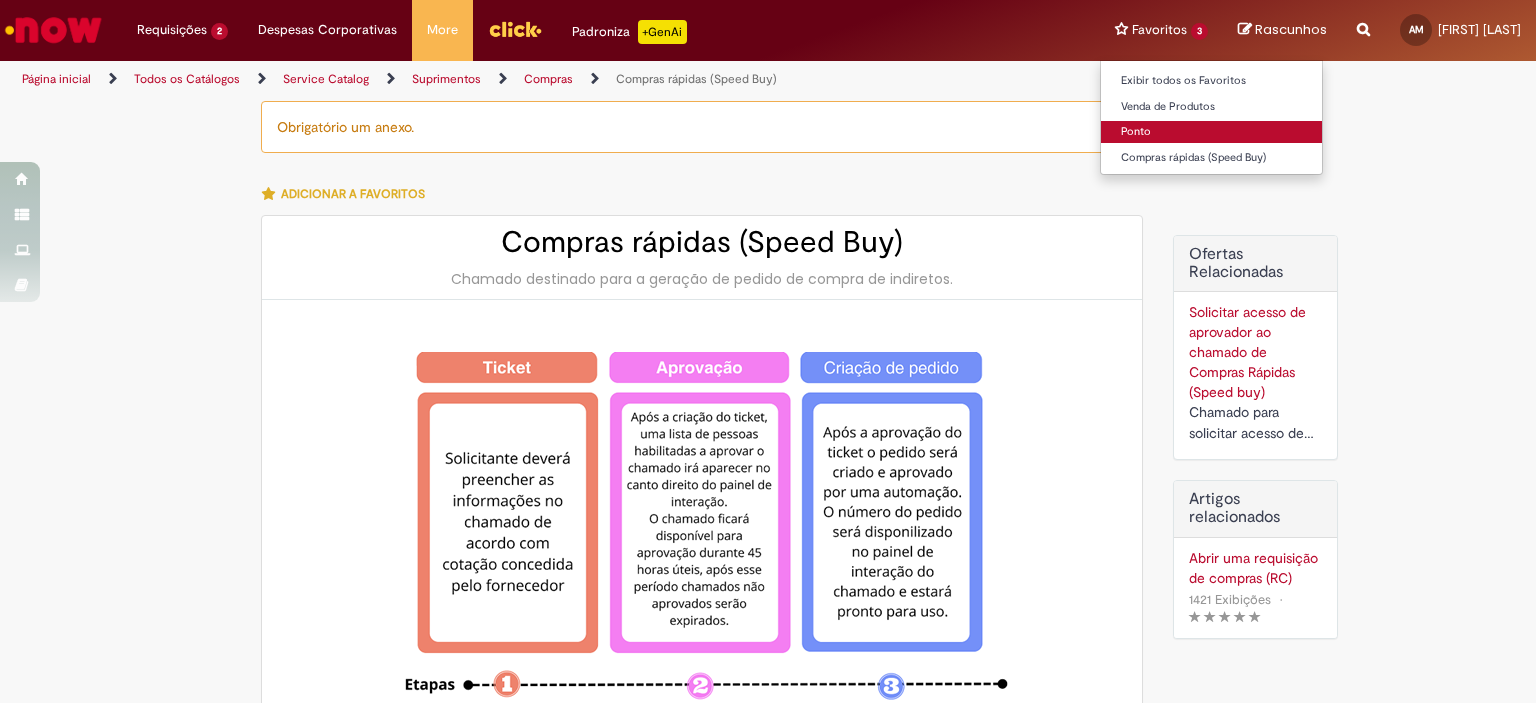 type on "**********" 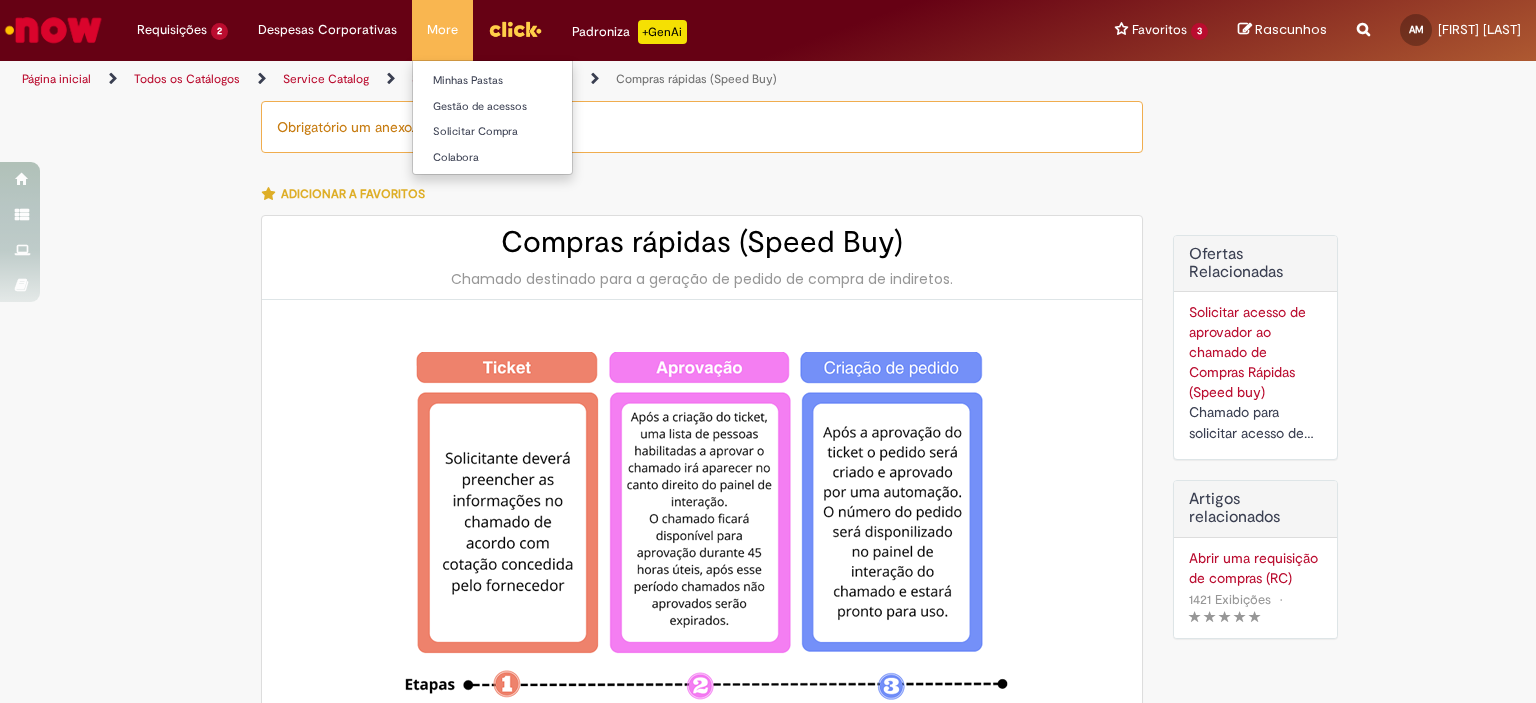 click on "More
Minhas Pastas
Gestão de acessos
Solicitar Compra
Colabora" at bounding box center (442, 30) 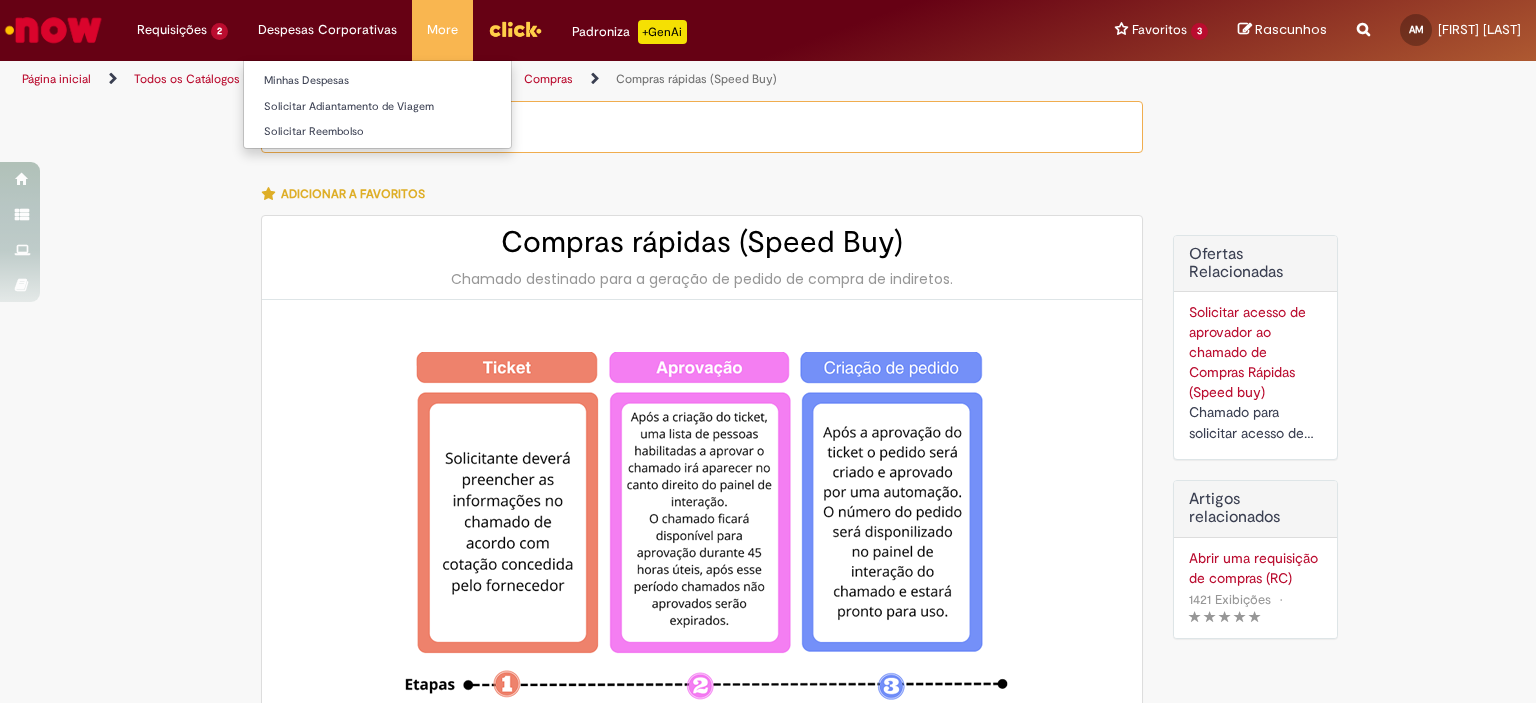 click on "Despesas Corporativas
Minhas Despesas
Solicitar Adiantamento de Viagem
Solicitar Reembolso" at bounding box center (182, 30) 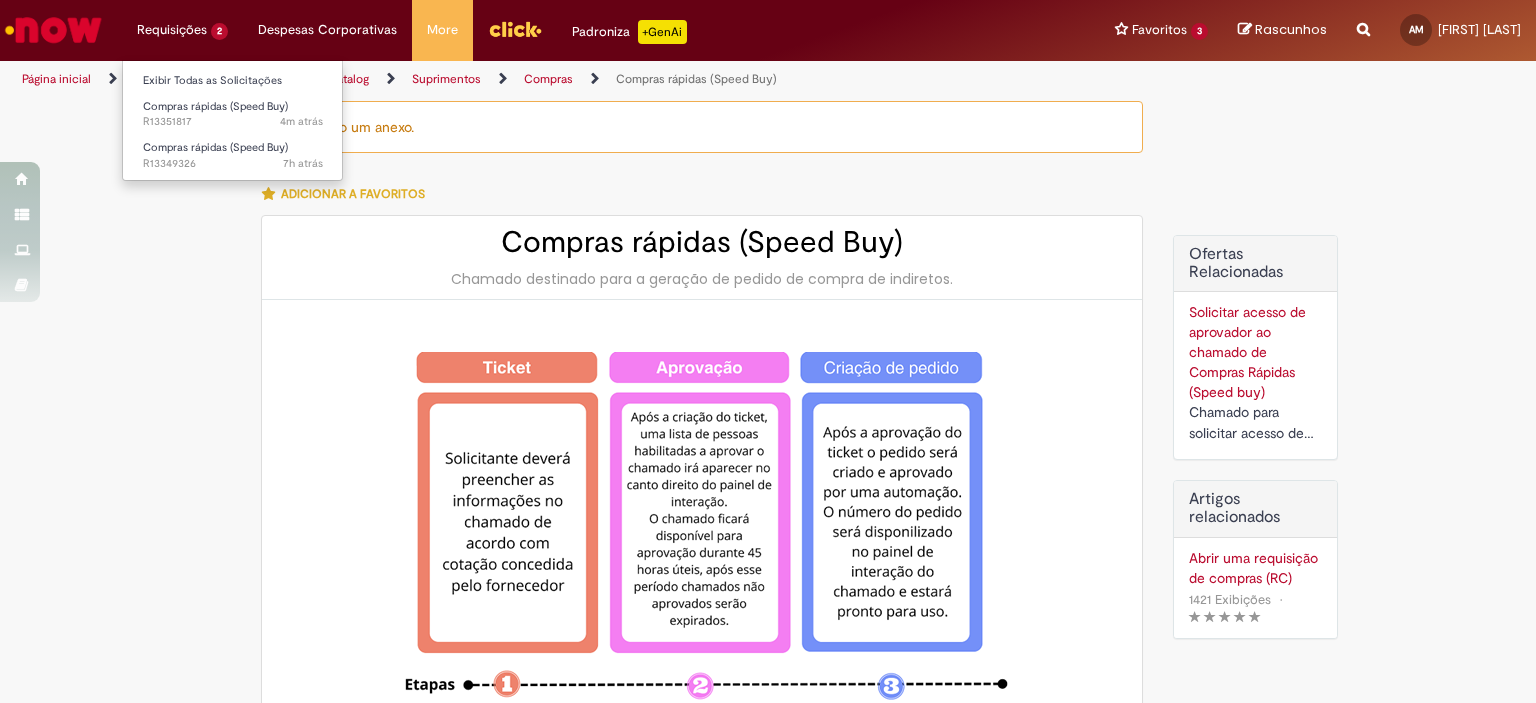 click on "Requisições   2
Exibir Todas as Solicitações
Compras rápidas (Speed Buy)
4m atrás 4 minutos atrás  R13351817
Compras rápidas (Speed Buy)
7h atrás 7 horas atrás  R13349326" at bounding box center (182, 30) 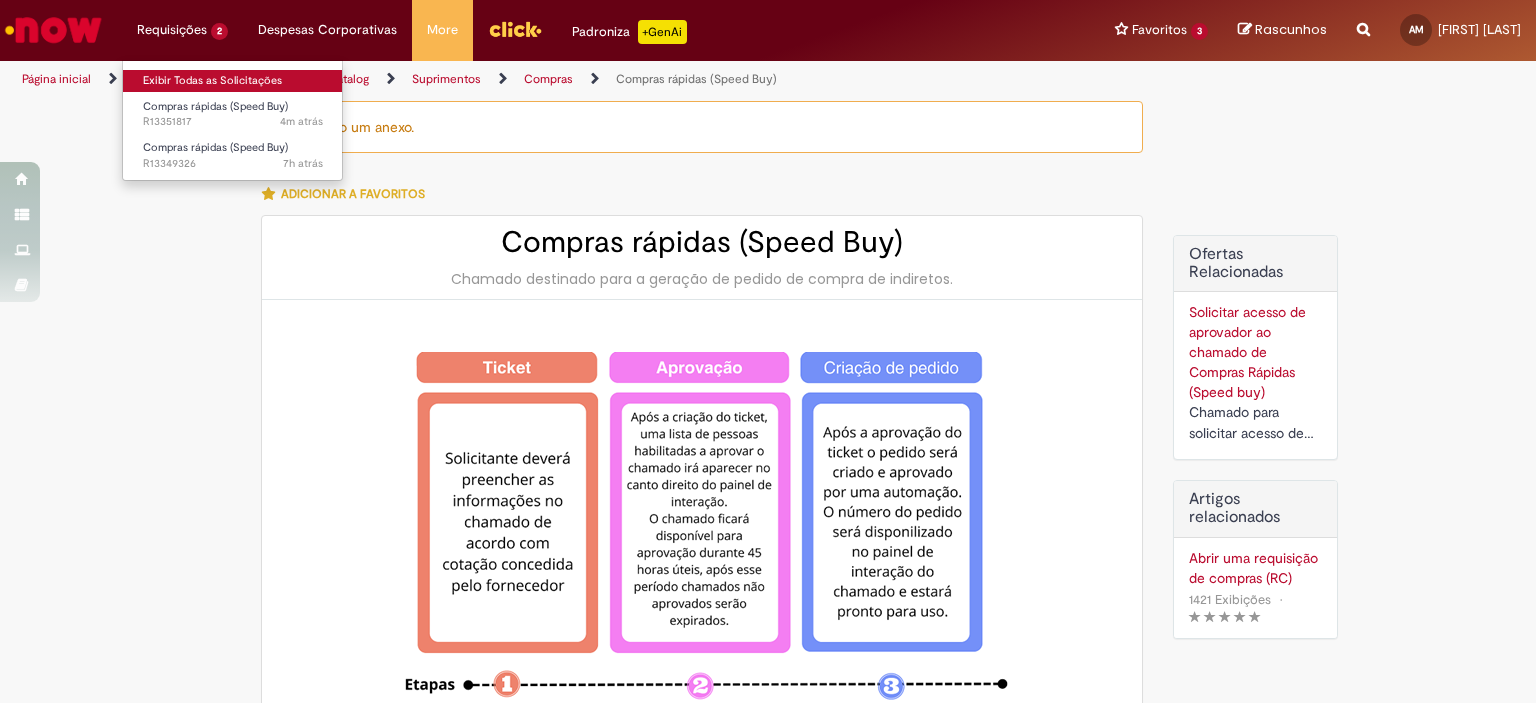 click on "Exibir Todas as Solicitações" at bounding box center (233, 81) 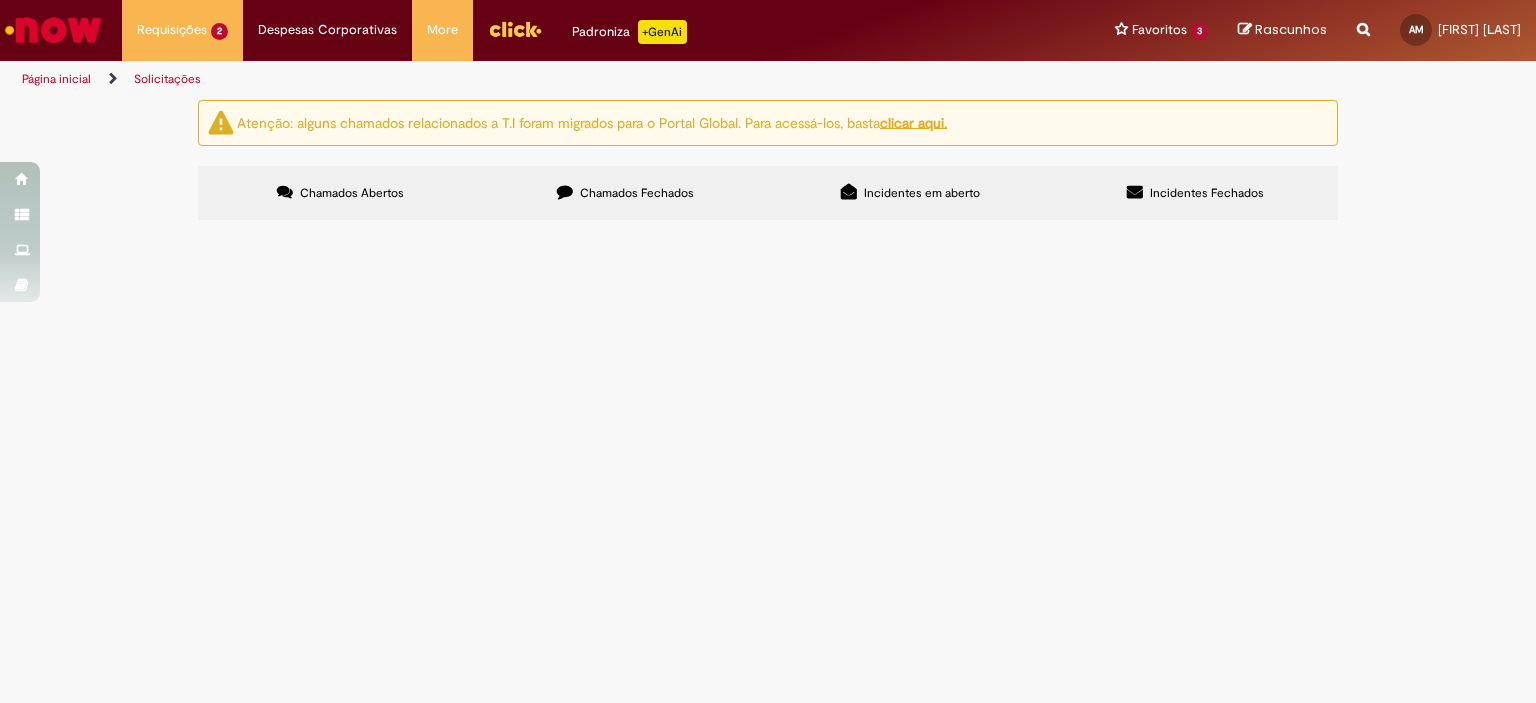 click on "Compras rápidas (Speed Buy)" at bounding box center [0, 0] 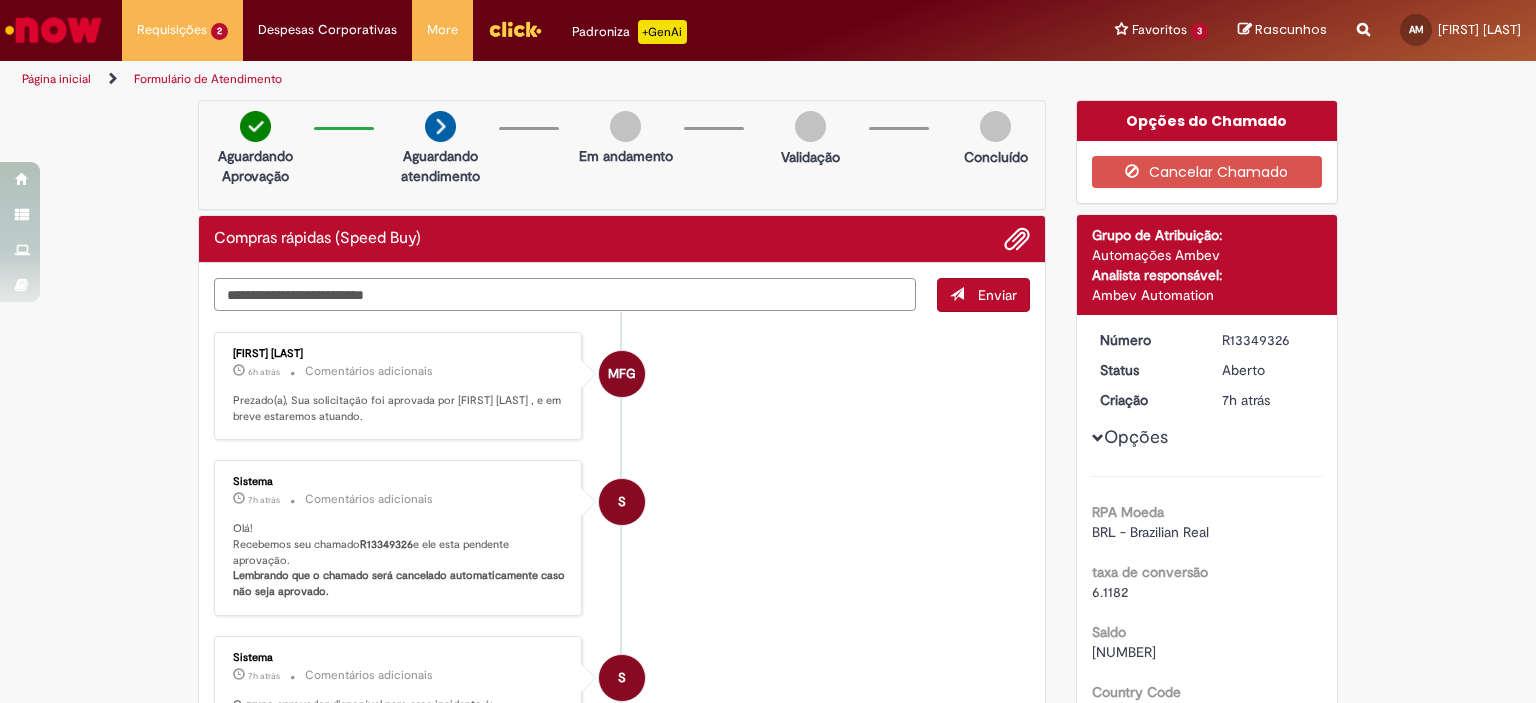drag, startPoint x: 373, startPoint y: 280, endPoint x: 374, endPoint y: 445, distance: 165.00304 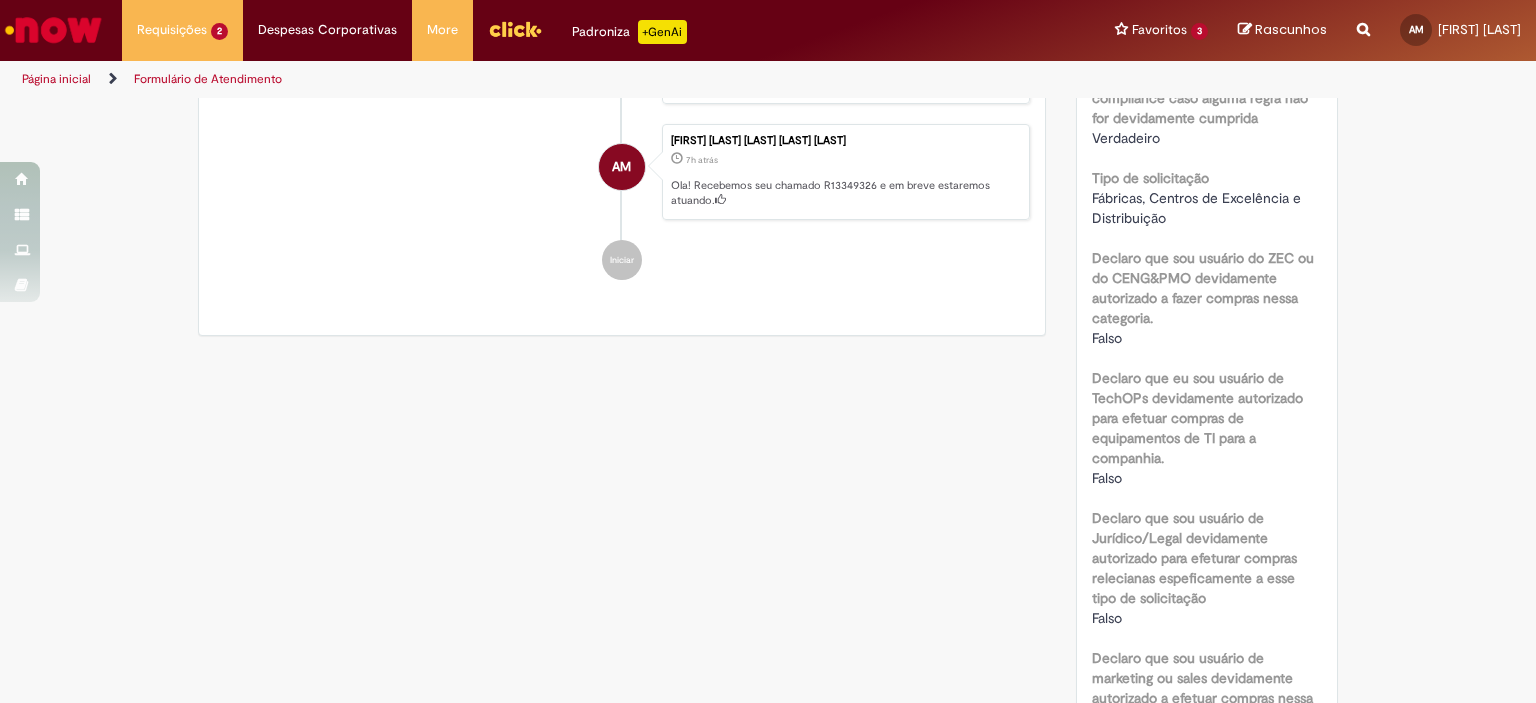 scroll, scrollTop: 0, scrollLeft: 0, axis: both 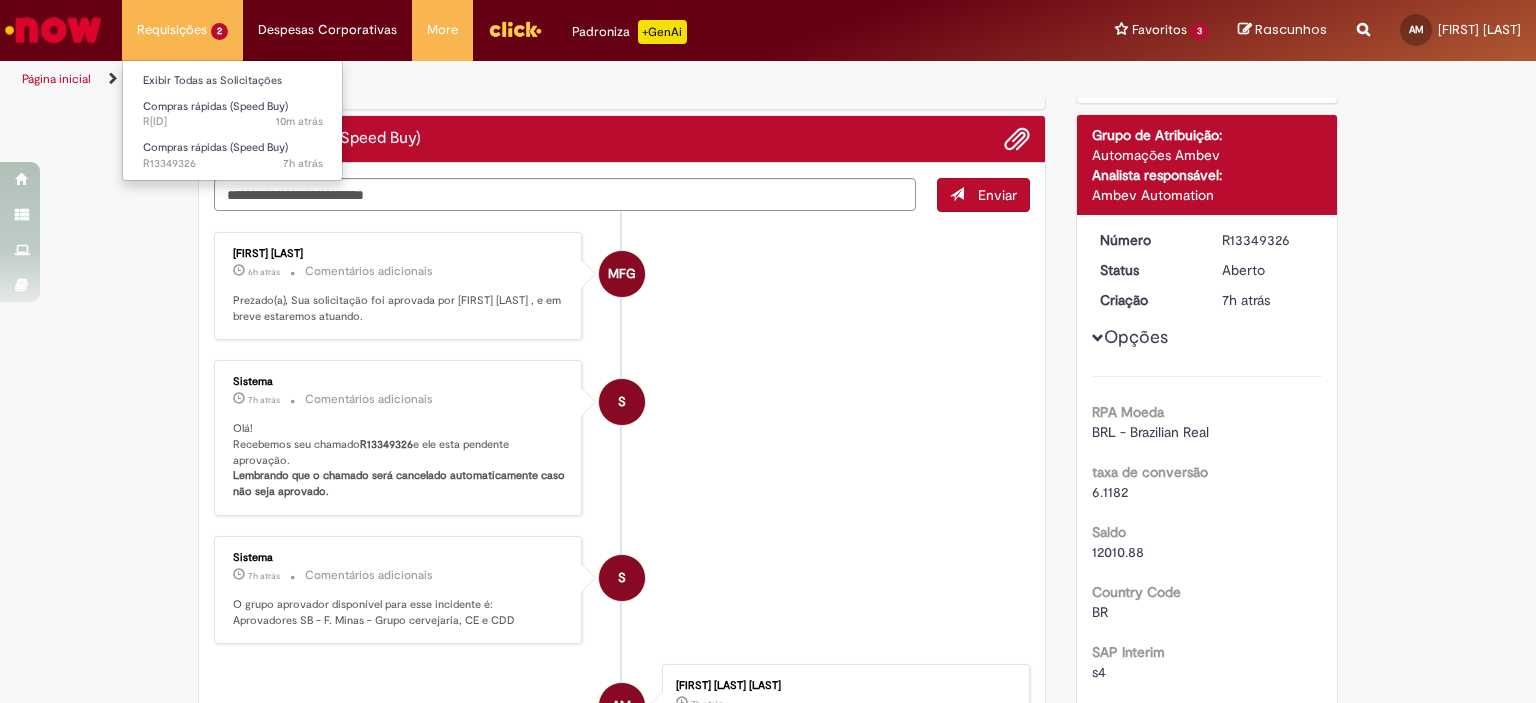 click on "Requisições   2
Exibir Todas as Solicitações
Compras rápidas (Speed Buy)
10m atrás 10 minutos atrás  R[ID]
Compras rápidas (Speed Buy)
7h atrás 7 horas atrás  R[ID]" at bounding box center (182, 30) 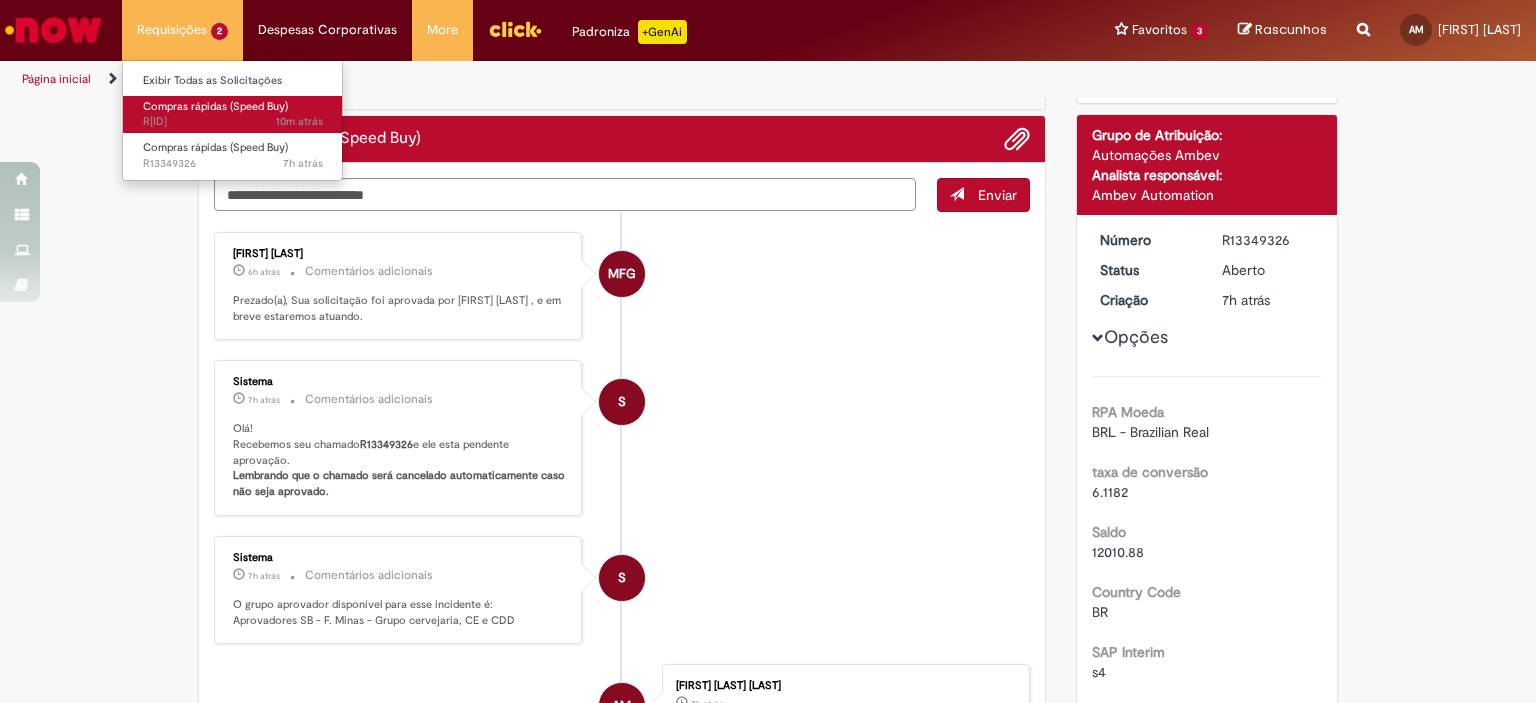 click on "Compras rápidas (Speed Buy)" at bounding box center (215, 106) 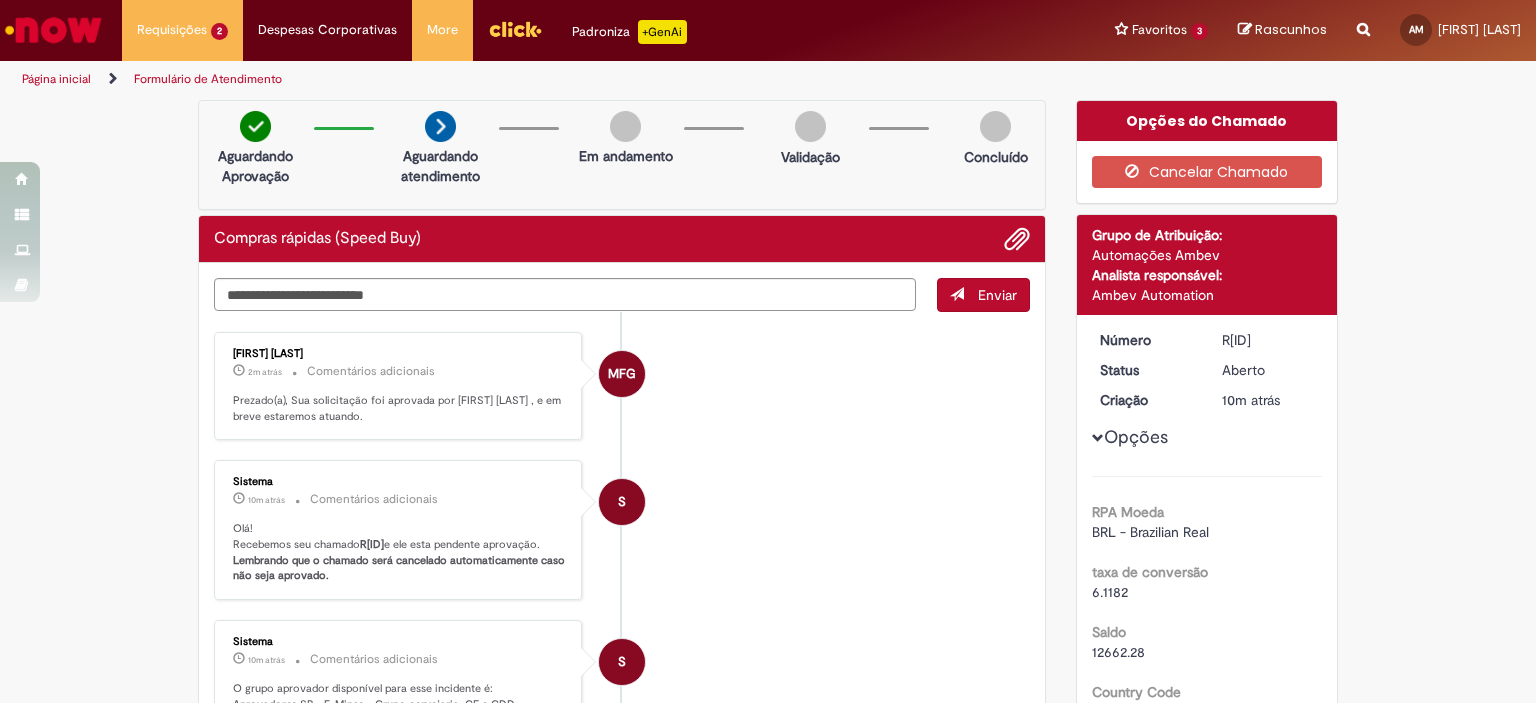scroll, scrollTop: 100, scrollLeft: 0, axis: vertical 